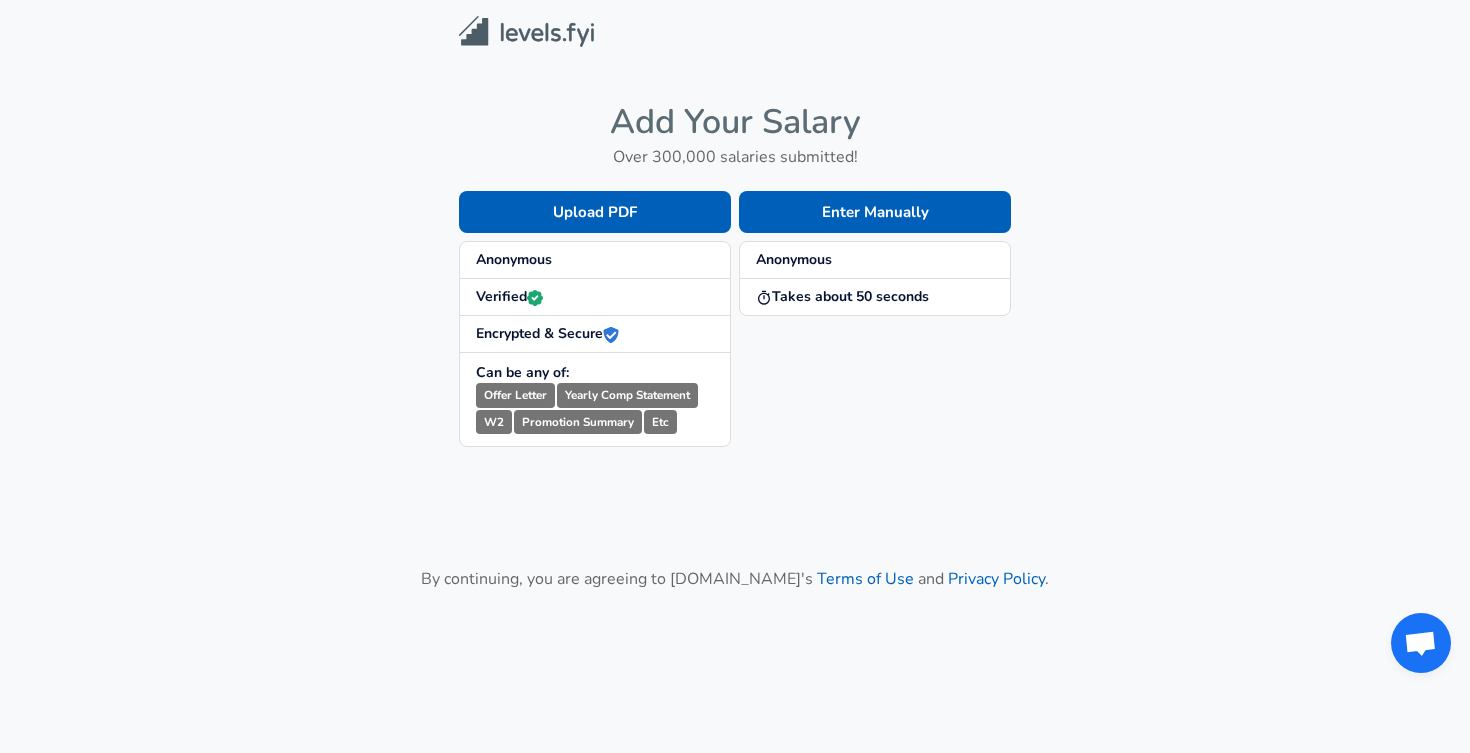 scroll, scrollTop: 0, scrollLeft: 0, axis: both 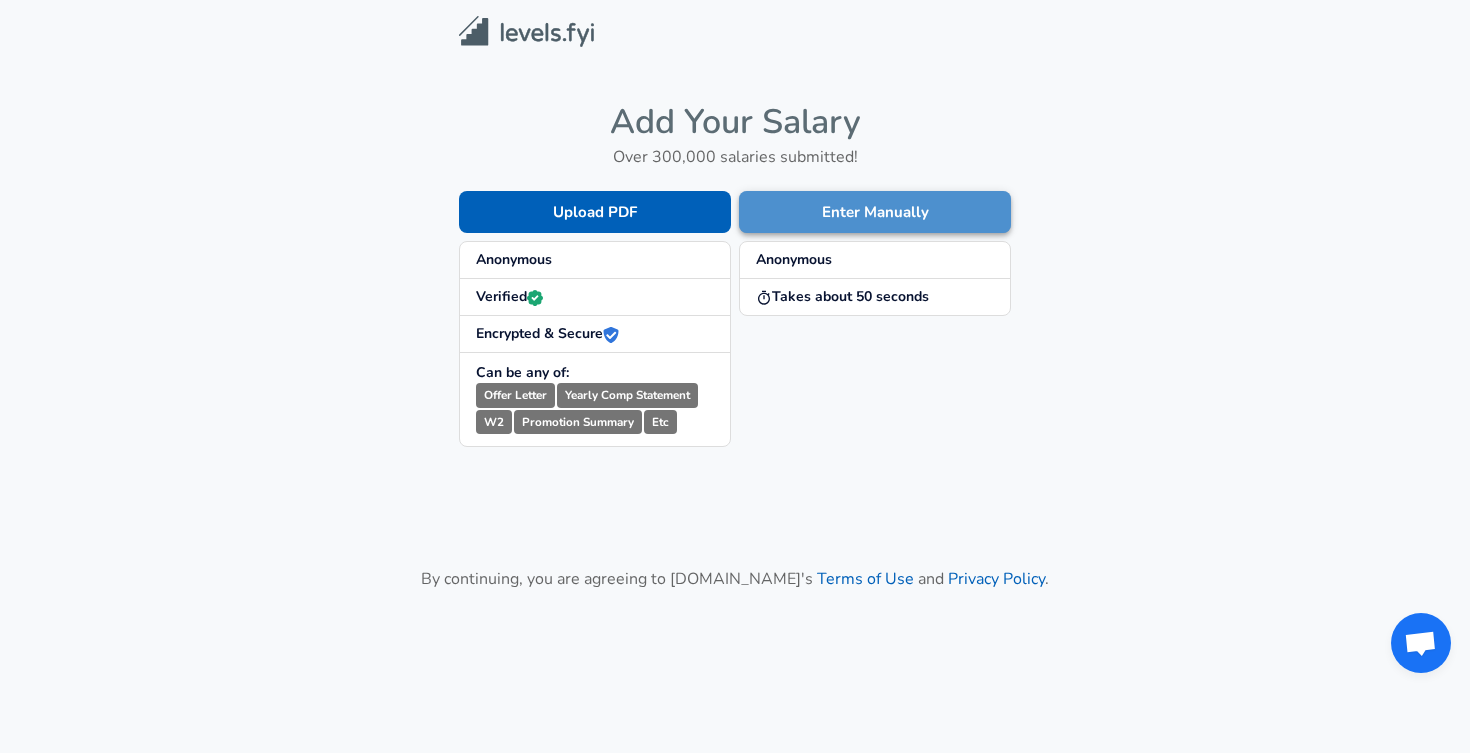 click on "Enter Manually" at bounding box center (875, 212) 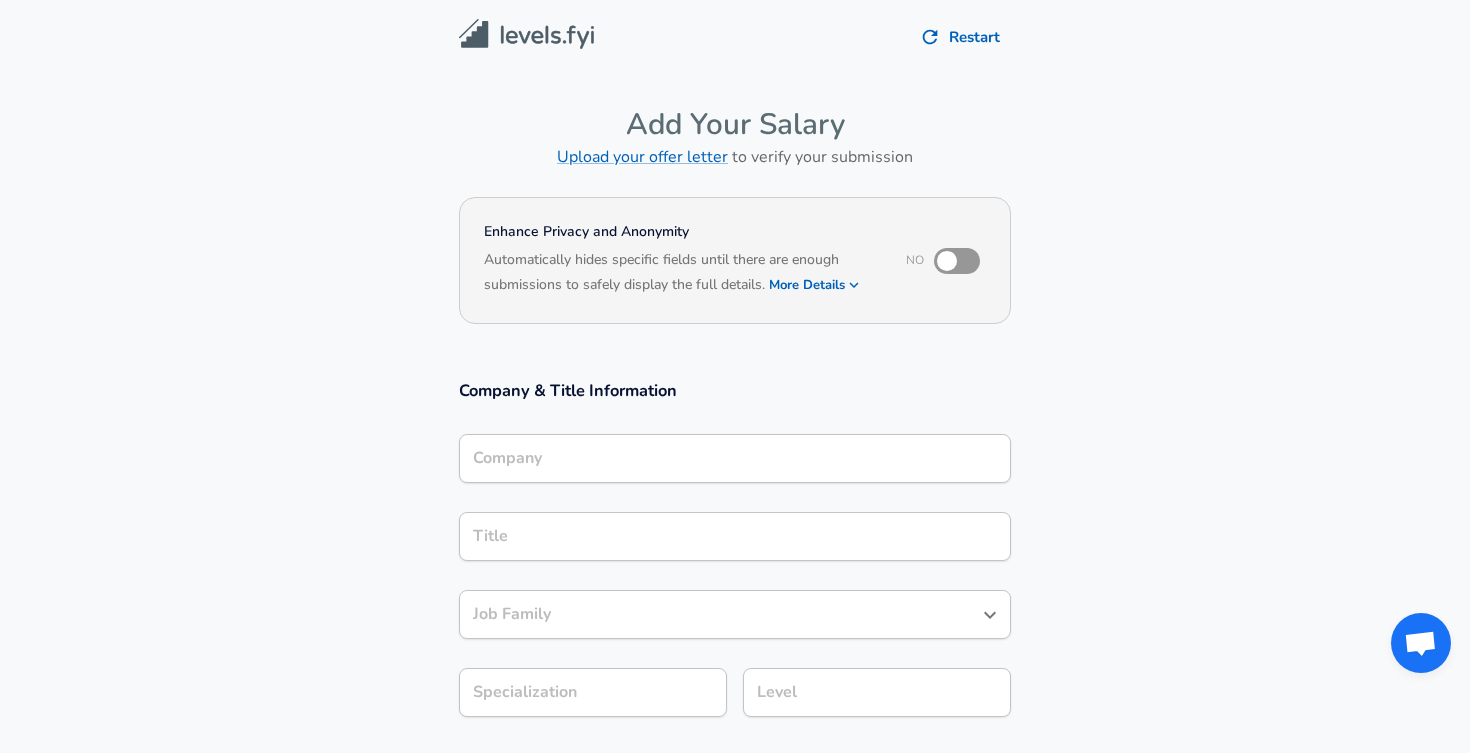 scroll, scrollTop: 20, scrollLeft: 0, axis: vertical 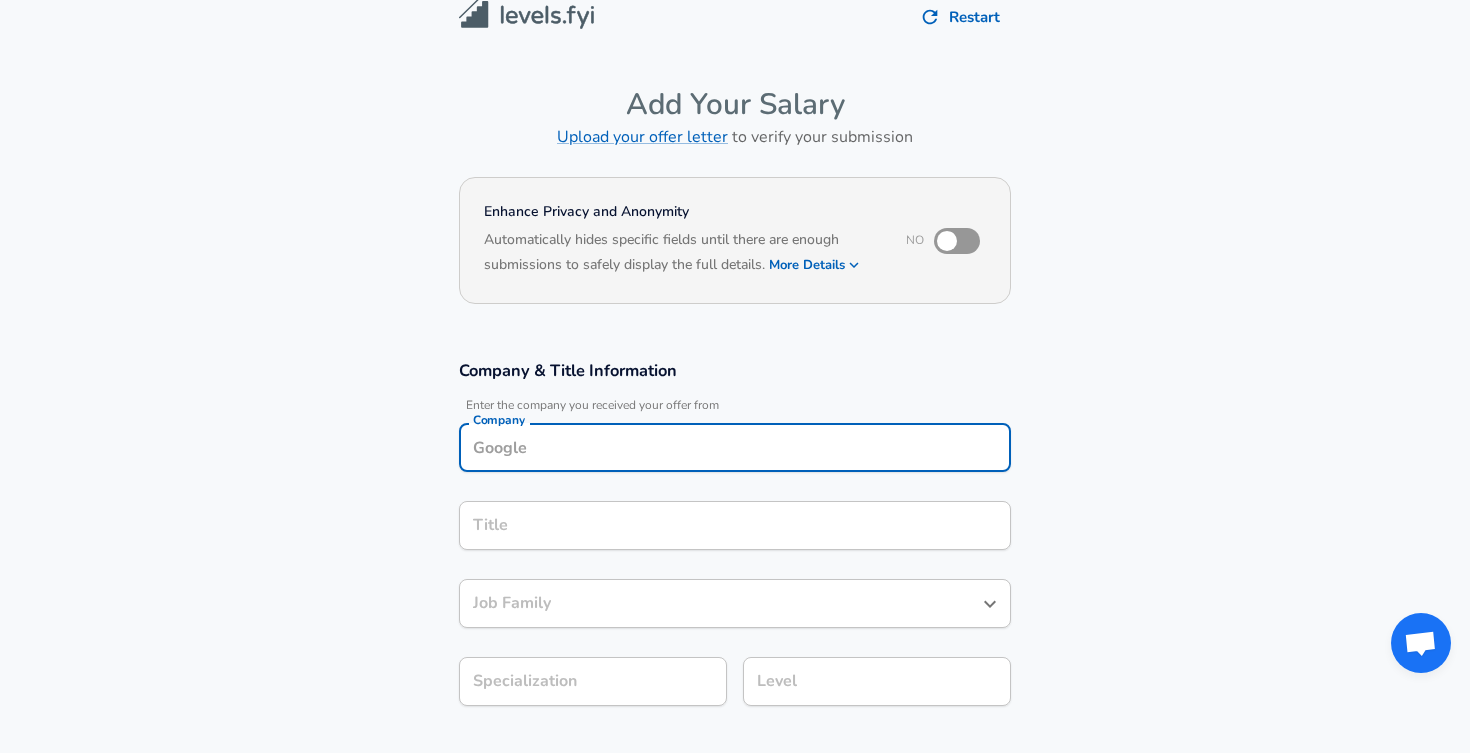 click on "Company" at bounding box center [735, 447] 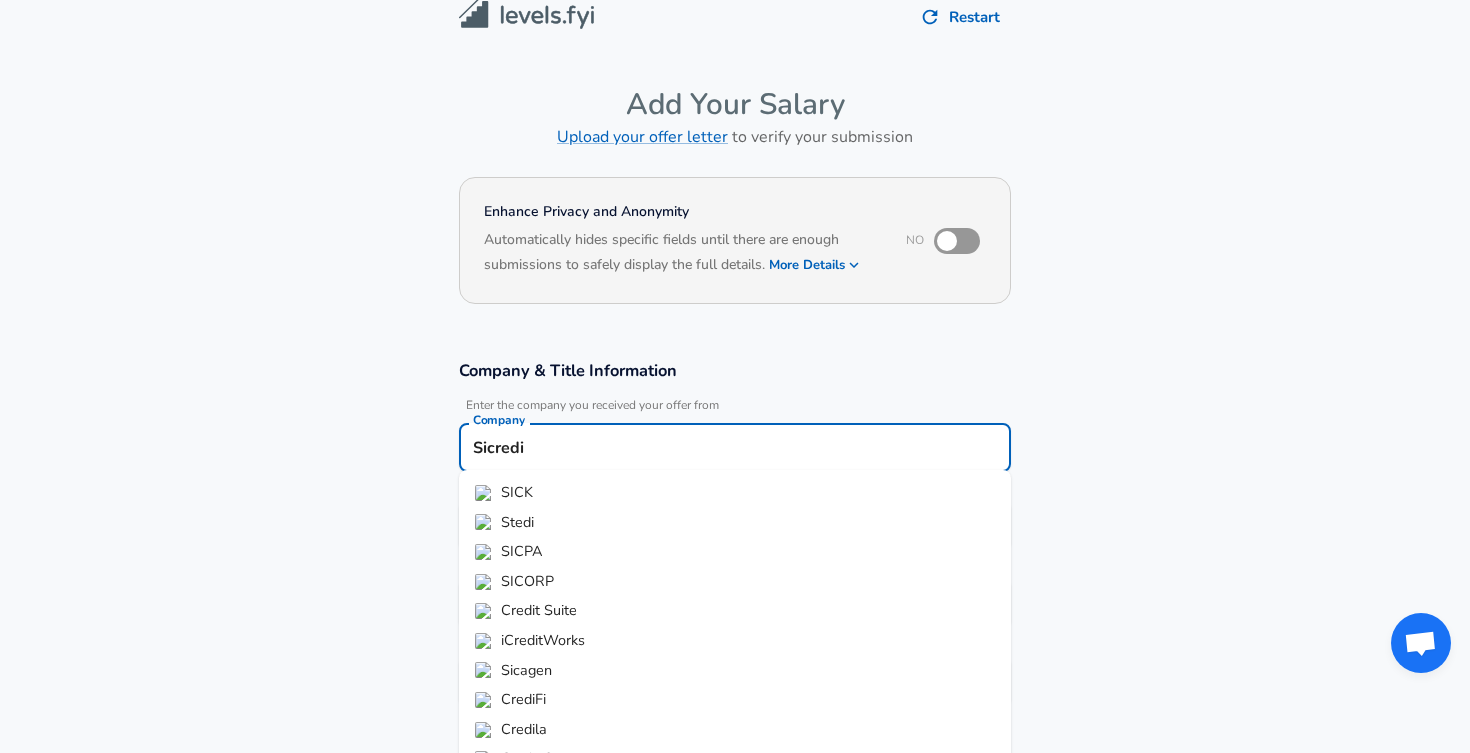 type on "Sicredi" 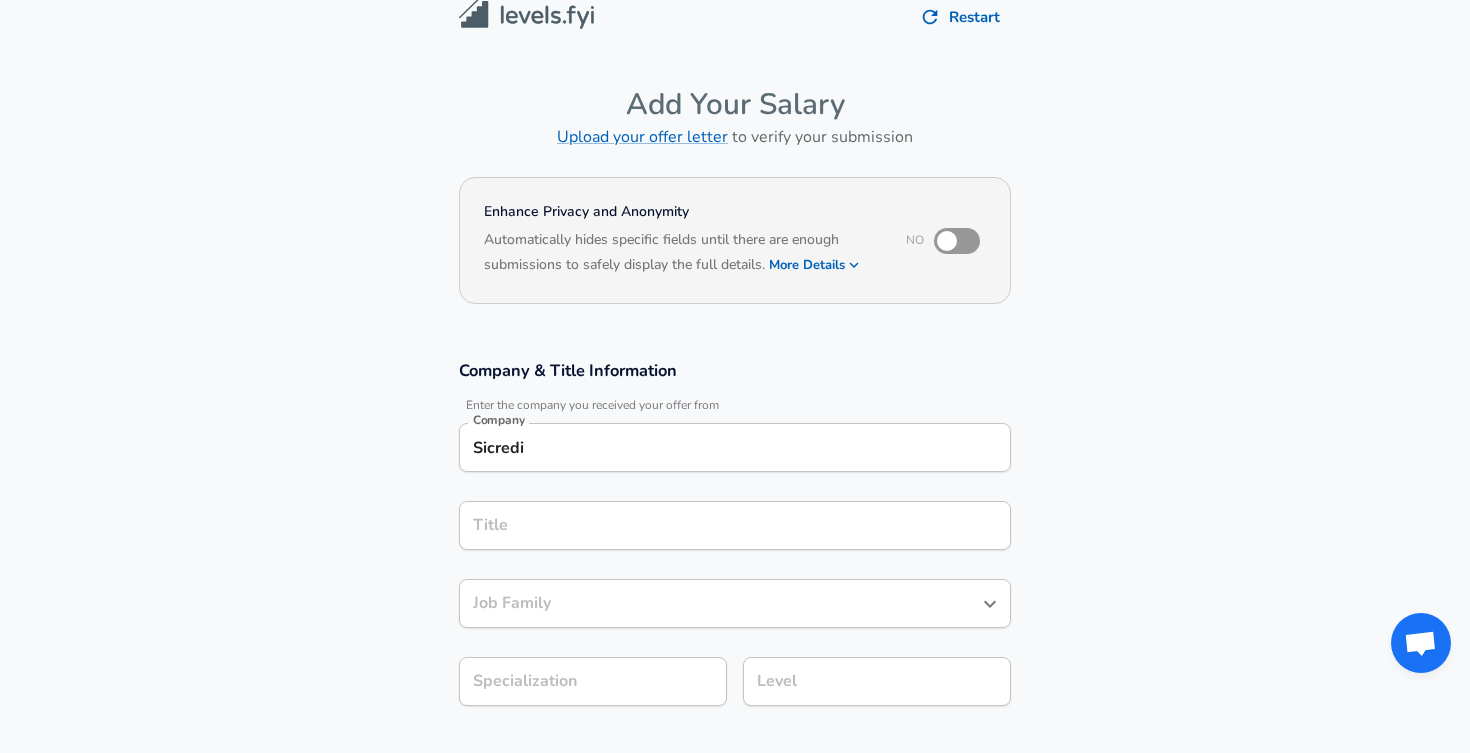 click on "Title Title" at bounding box center (735, 524) 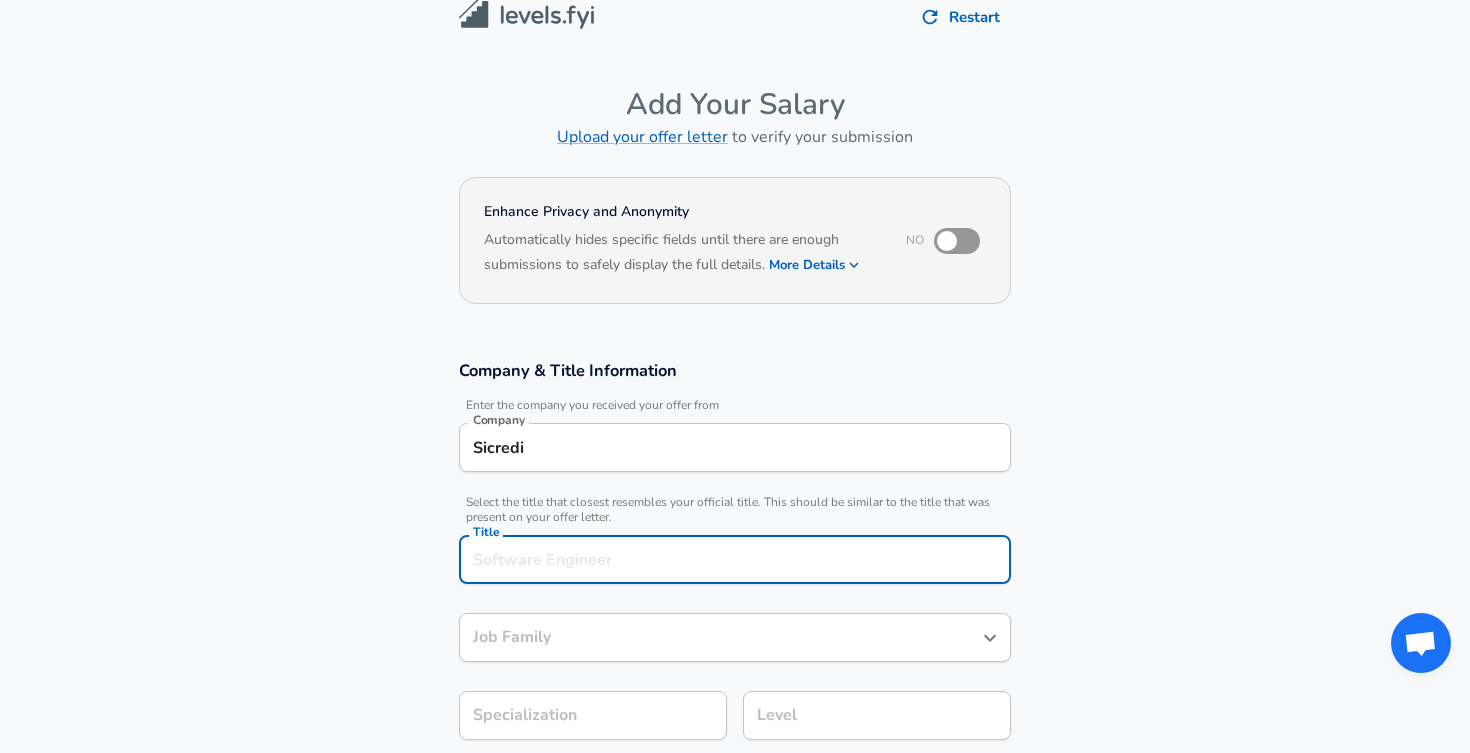 scroll, scrollTop: 60, scrollLeft: 0, axis: vertical 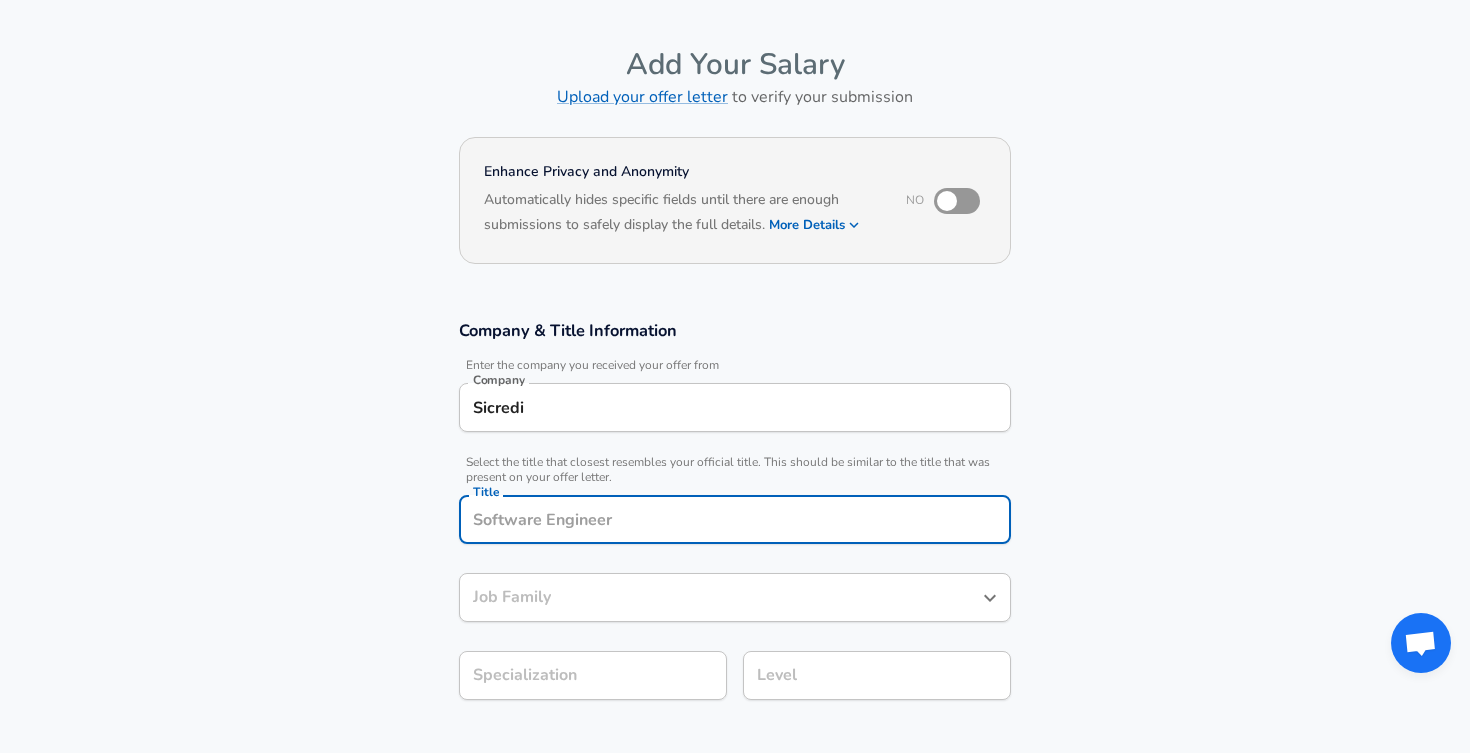 click on "Title" at bounding box center (735, 519) 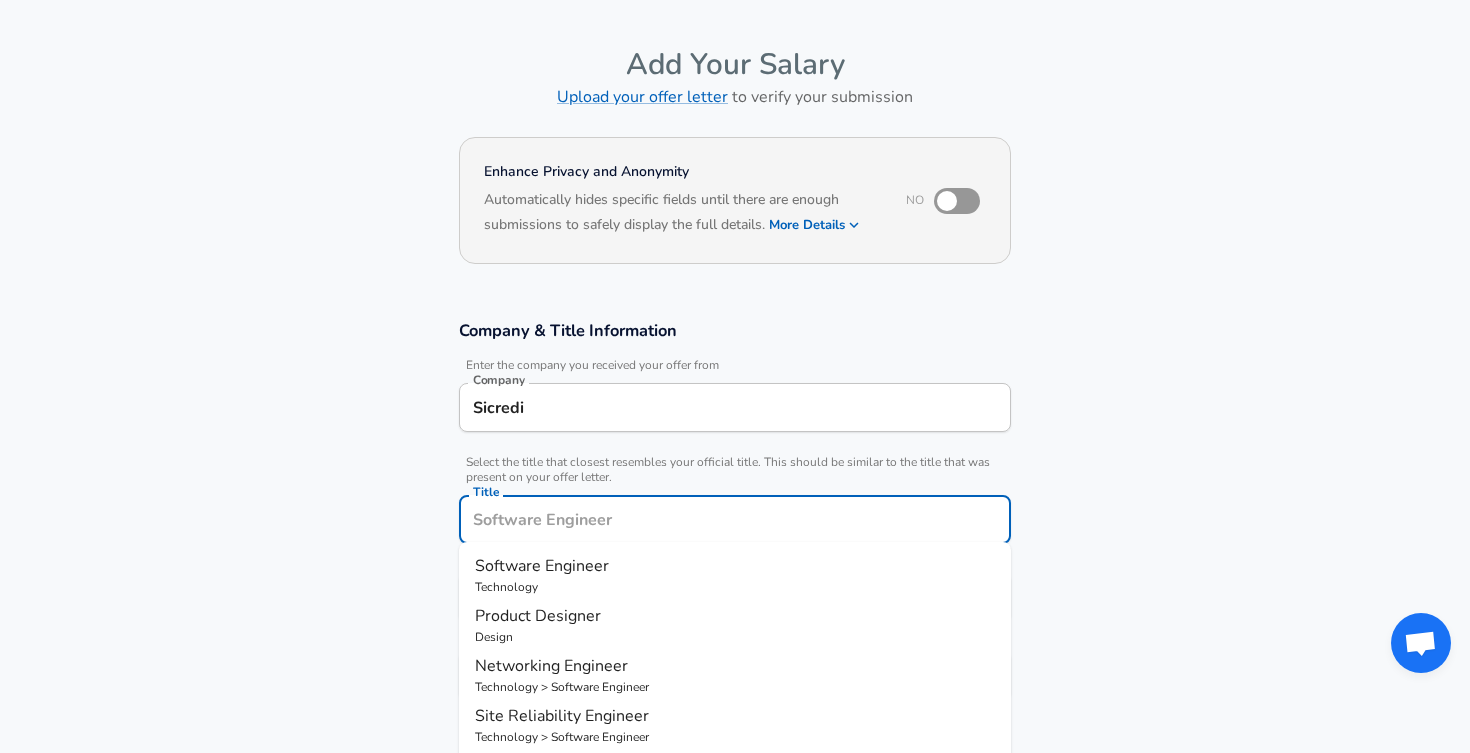 click on "Software Engineer" at bounding box center [735, 566] 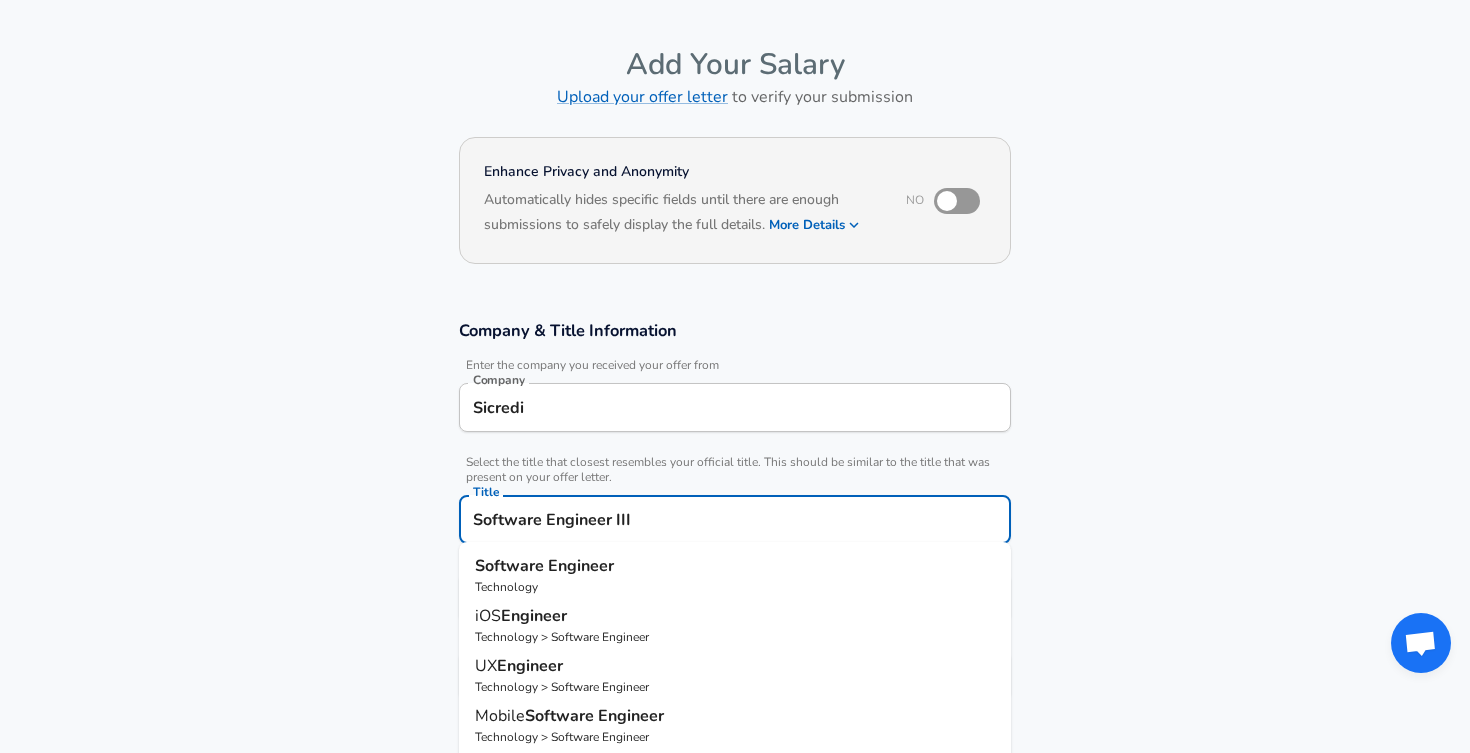 type on "Software Engineer III" 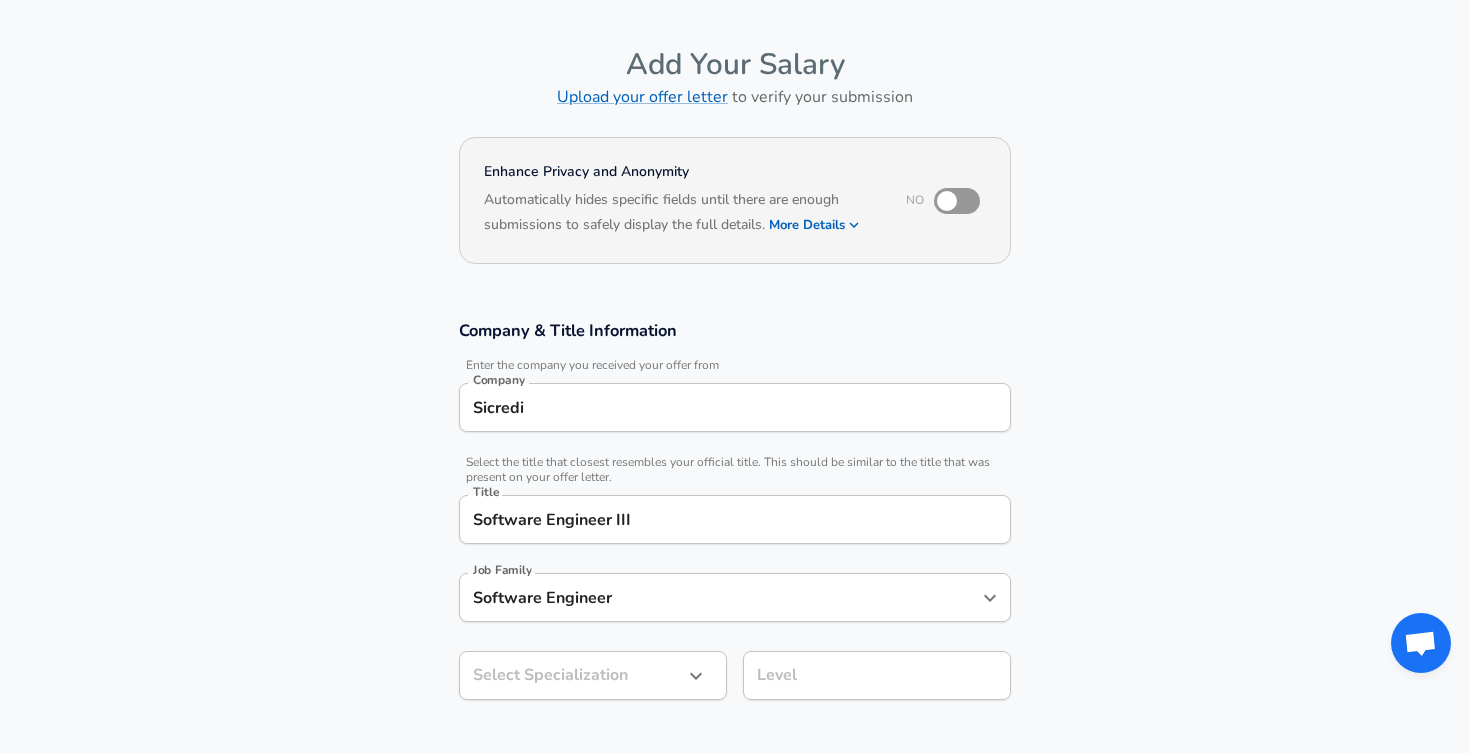 click on "Company & Title Information   Enter the company you received your offer from Company Sicredi Company   Select the title that closest resembles your official title. This should be similar to the title that was present on your offer letter. Title Software Engineer III Title Job Family Software Engineer Job Family Select Specialization ​ Select Specialization Level Level" at bounding box center (735, 520) 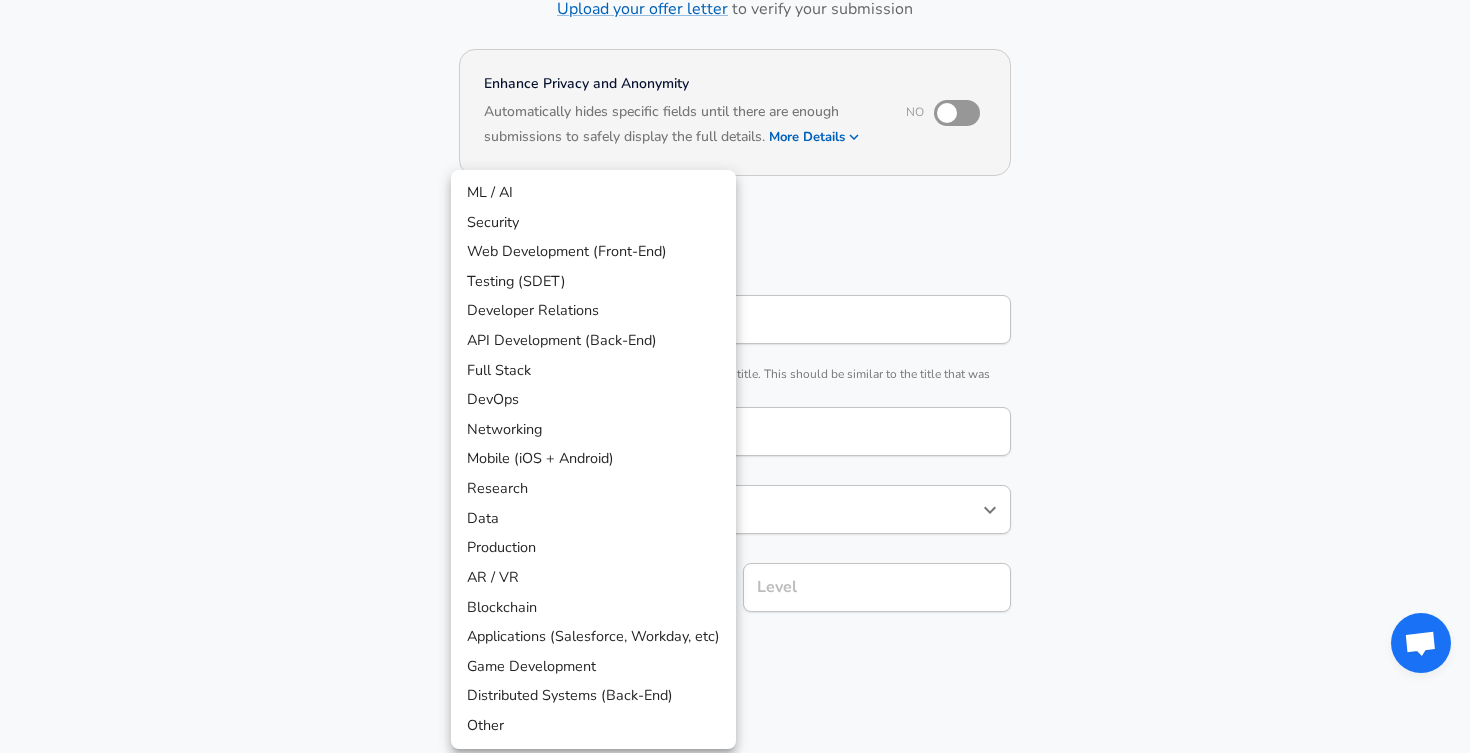 scroll, scrollTop: 208, scrollLeft: 0, axis: vertical 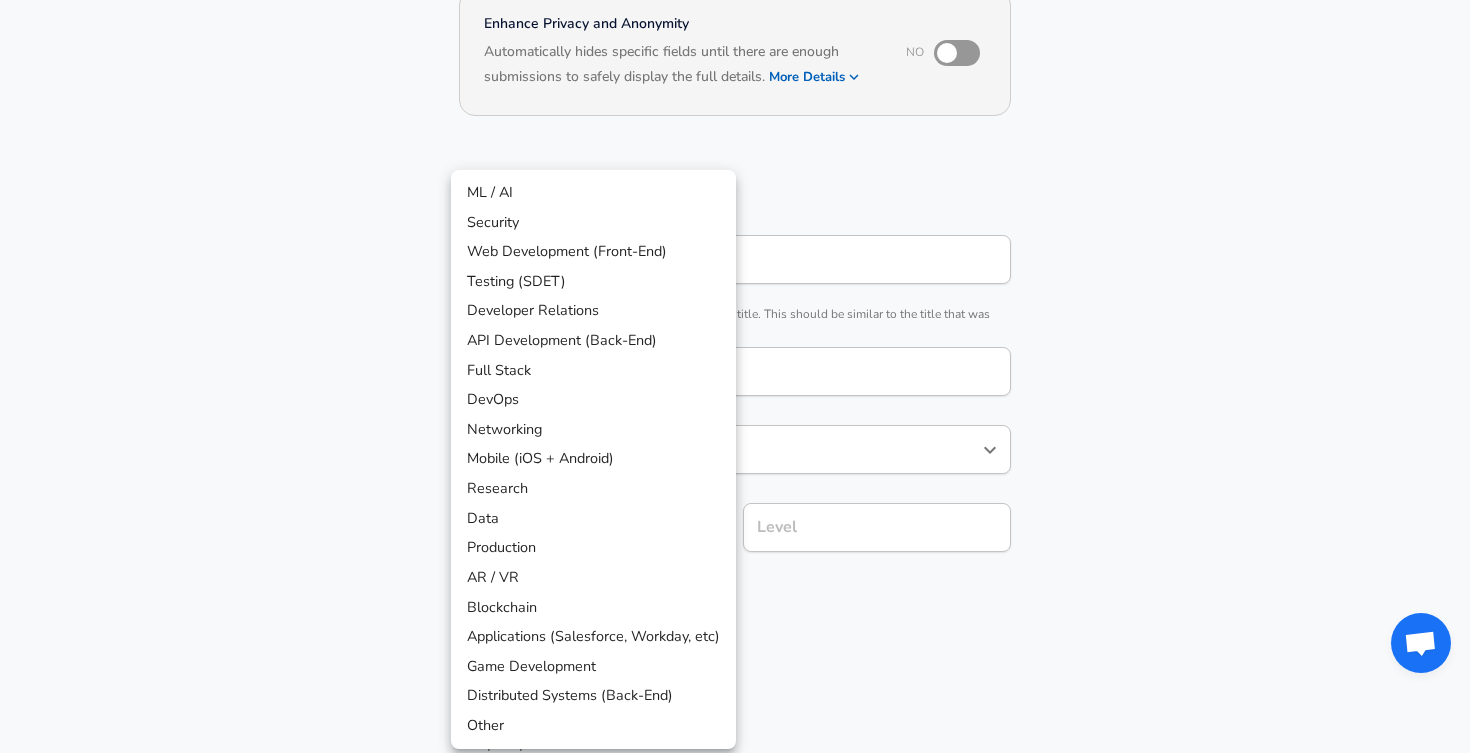 click on "Restart Add Your Salary Upload your offer letter   to verify your submission Enhance Privacy and Anonymity No Automatically hides specific fields until there are enough submissions to safely display the full details.   More Details Based on your submission and the data points that we have already collected, we will automatically hide and anonymize specific fields if there aren't enough data points to remain sufficiently anonymous. Company & Title Information   Enter the company you received your offer from Company Sicredi Company   Select the title that closest resembles your official title. This should be similar to the title that was present on your offer letter. Title Software Engineer III Title Job Family Software Engineer Job Family   Select a Specialization that best fits your role. If you can't find one, select 'Other' to enter a custom specialization Select Specialization ​ Select Specialization Level Level Work Experience and Location These compensation details are from the perspective of a:" at bounding box center (735, 168) 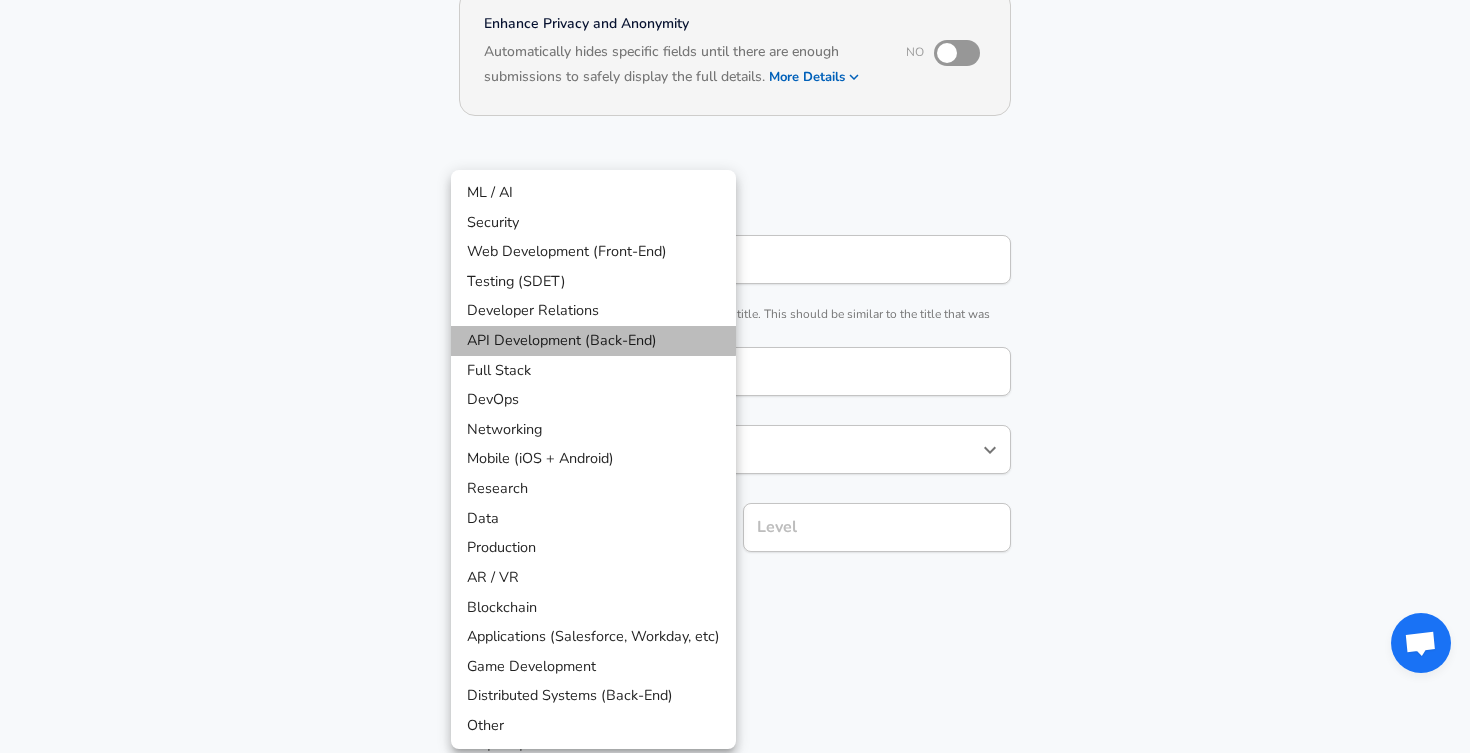 click on "API Development (Back-End)" at bounding box center [593, 341] 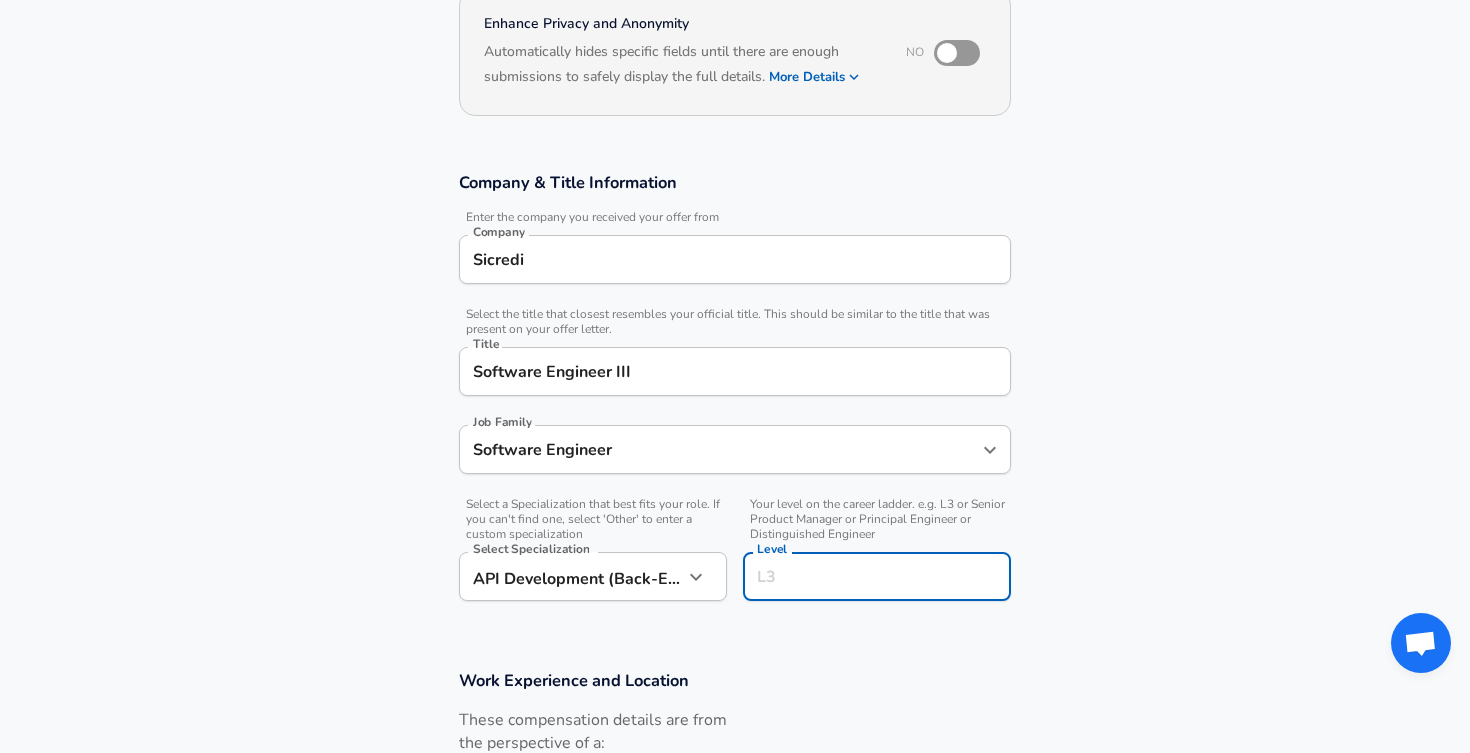scroll, scrollTop: 248, scrollLeft: 0, axis: vertical 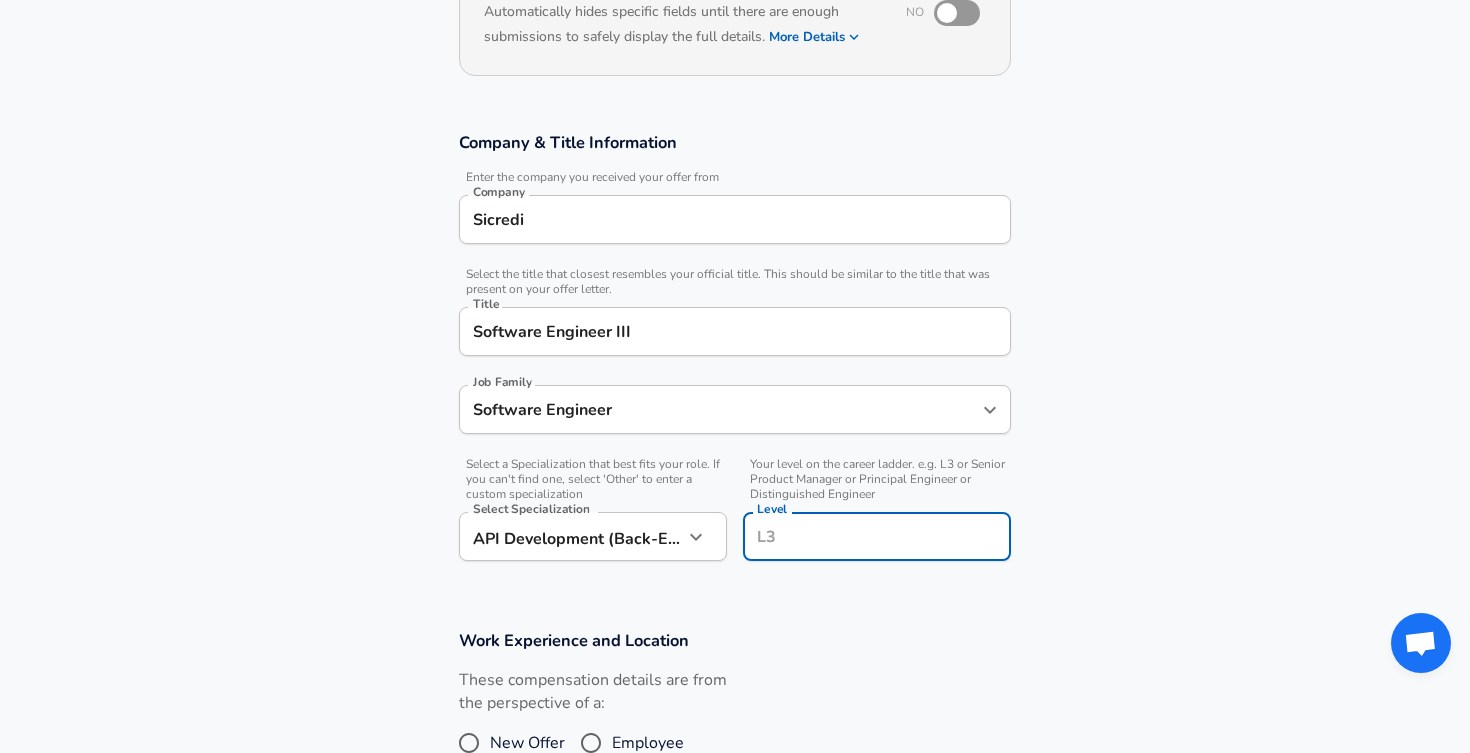 click on "Level" at bounding box center [877, 536] 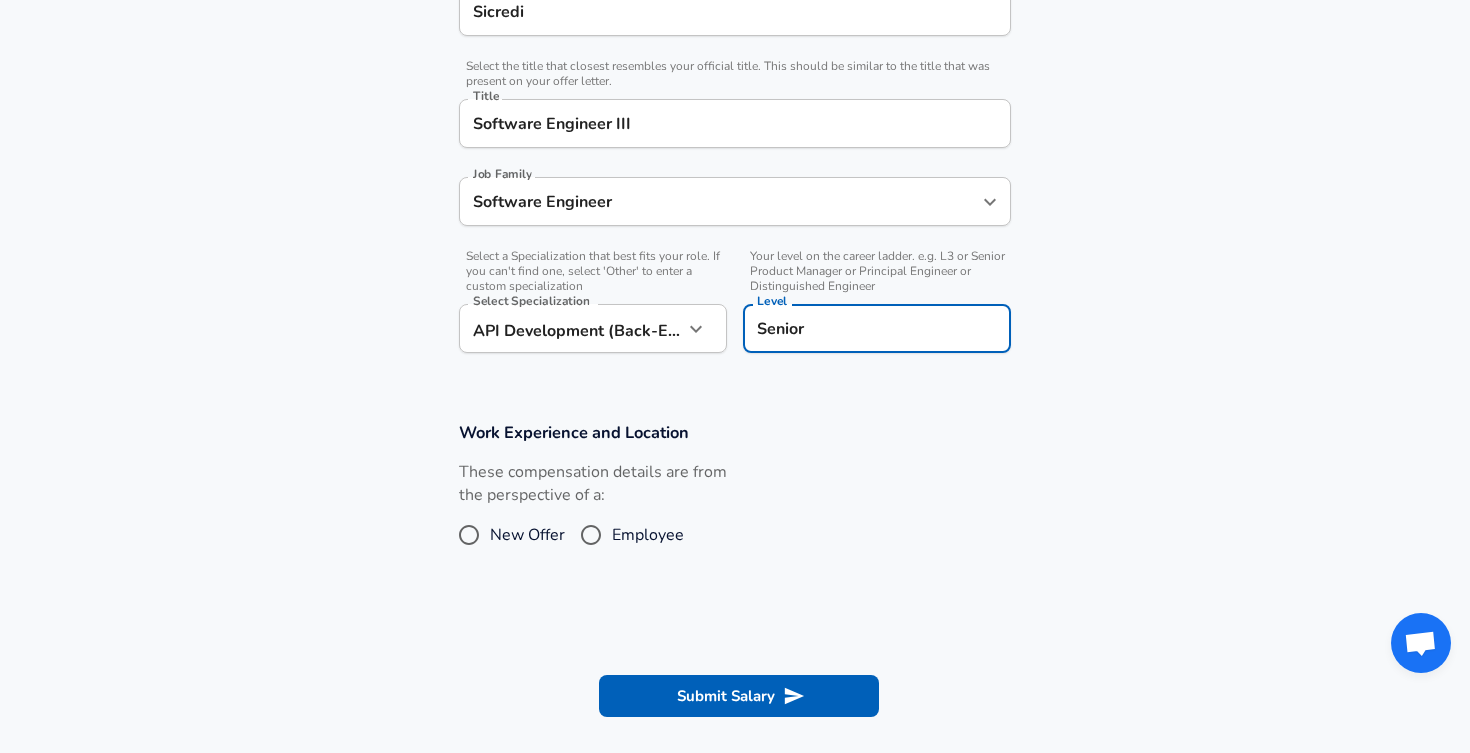 scroll, scrollTop: 458, scrollLeft: 0, axis: vertical 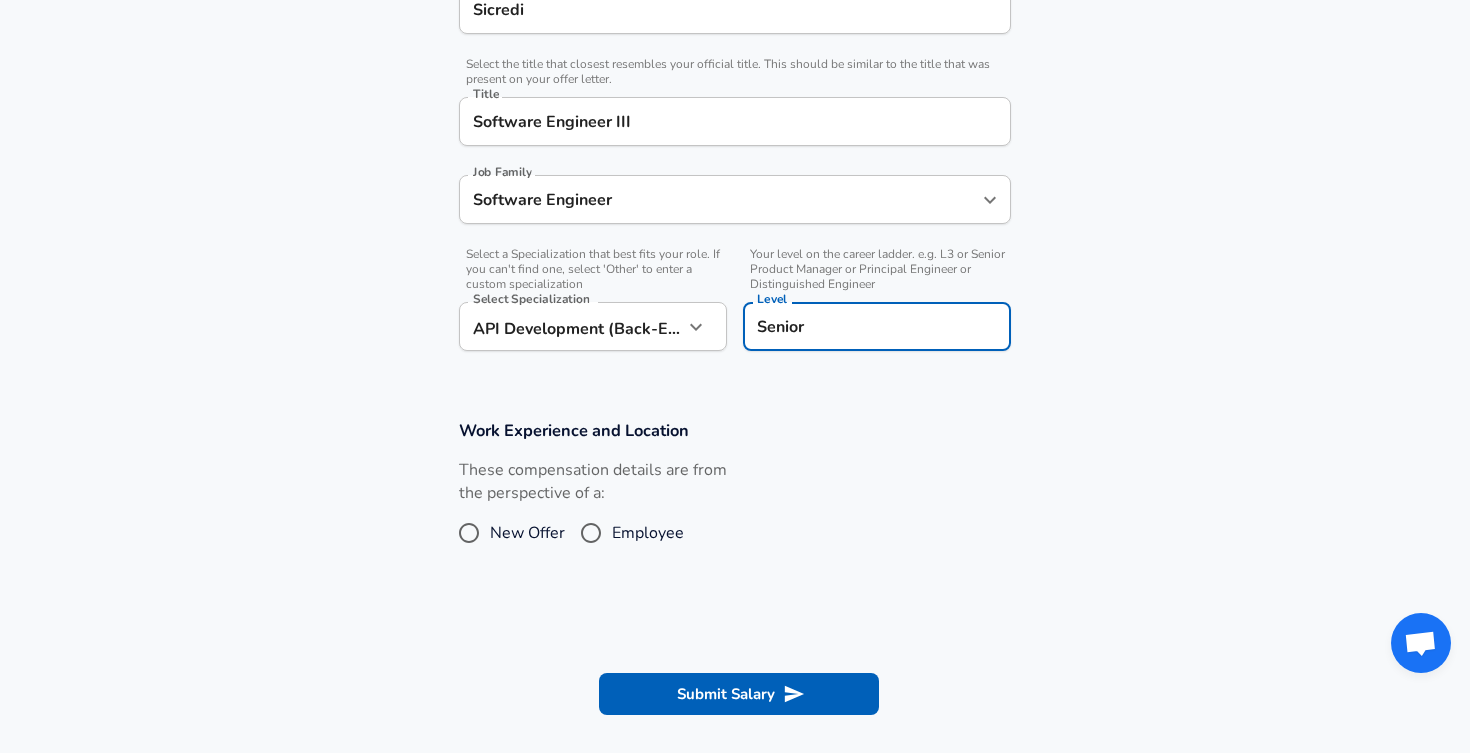 type on "Senior" 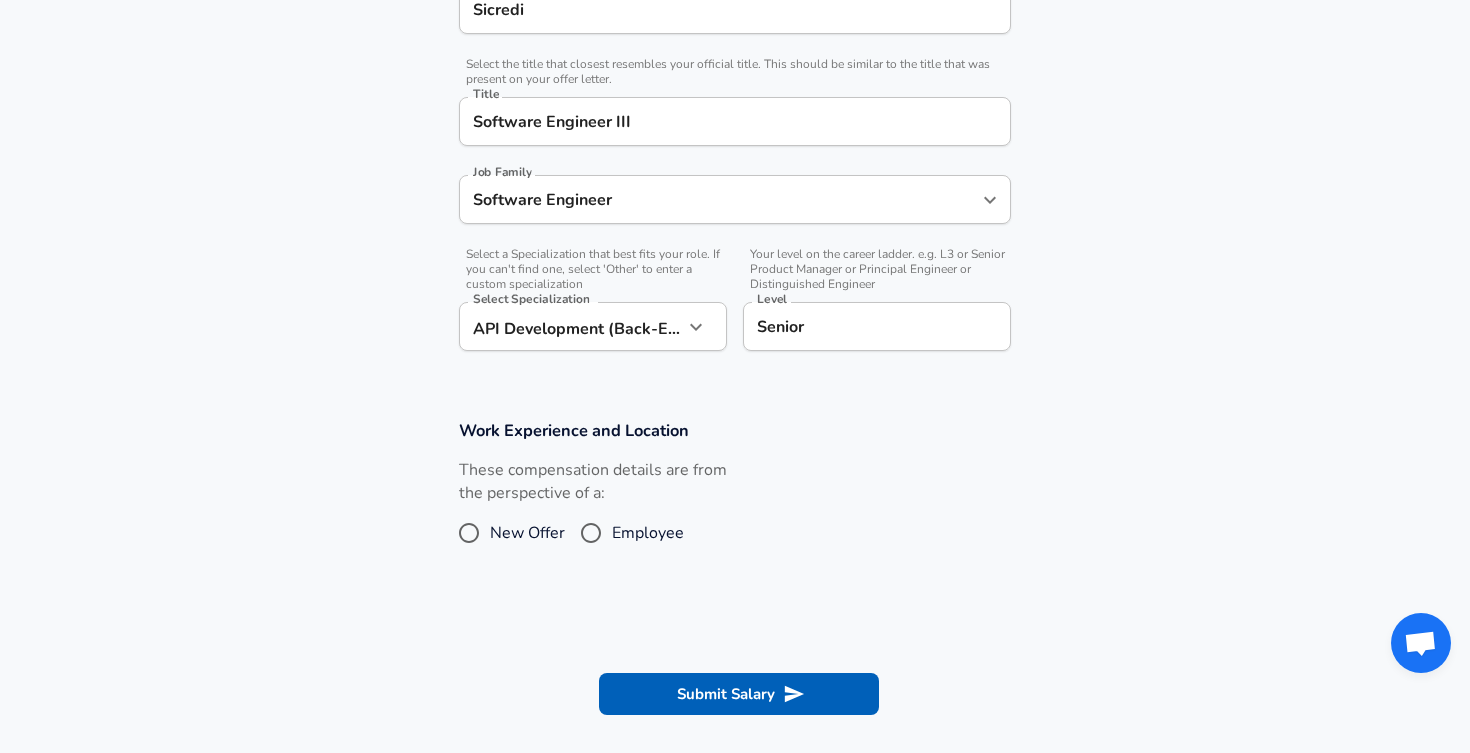 click on "Employee" at bounding box center [648, 533] 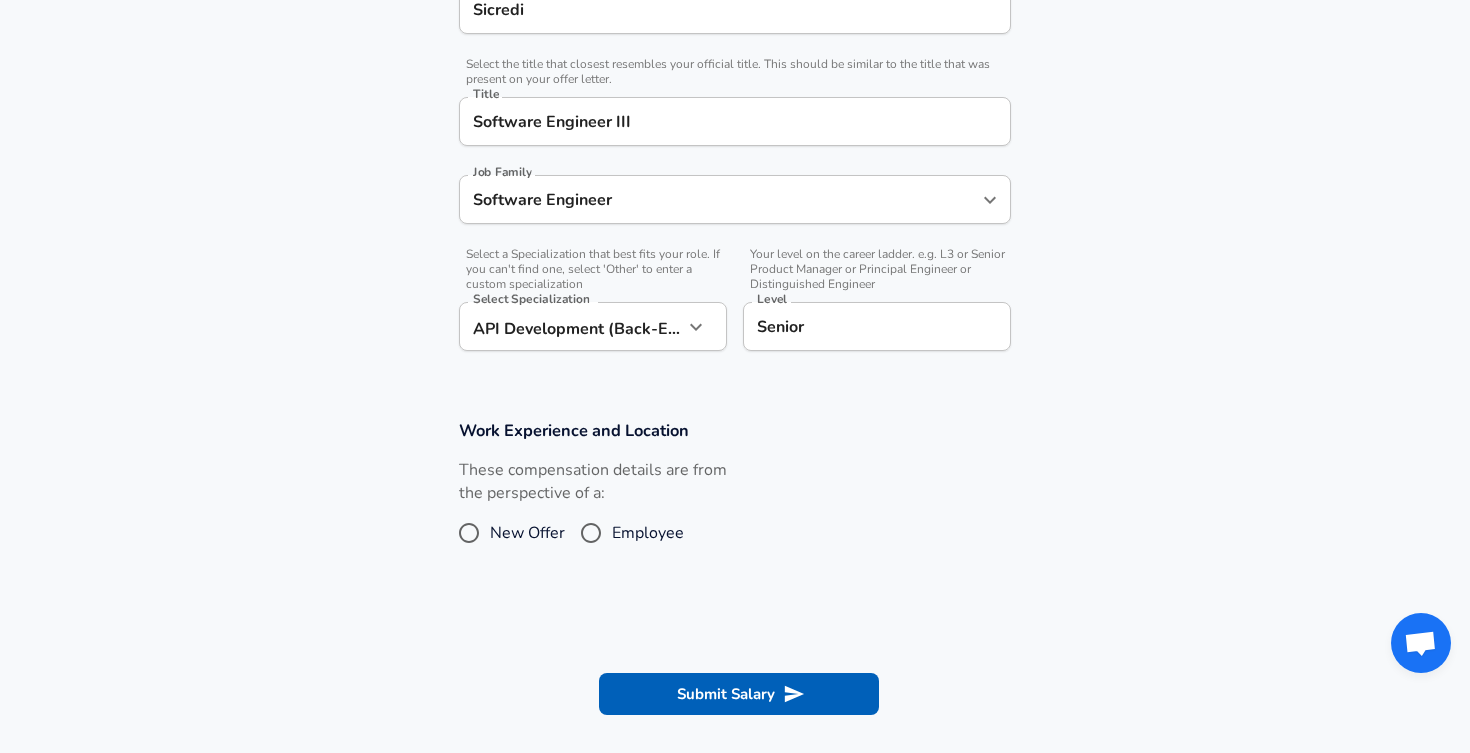 radio on "true" 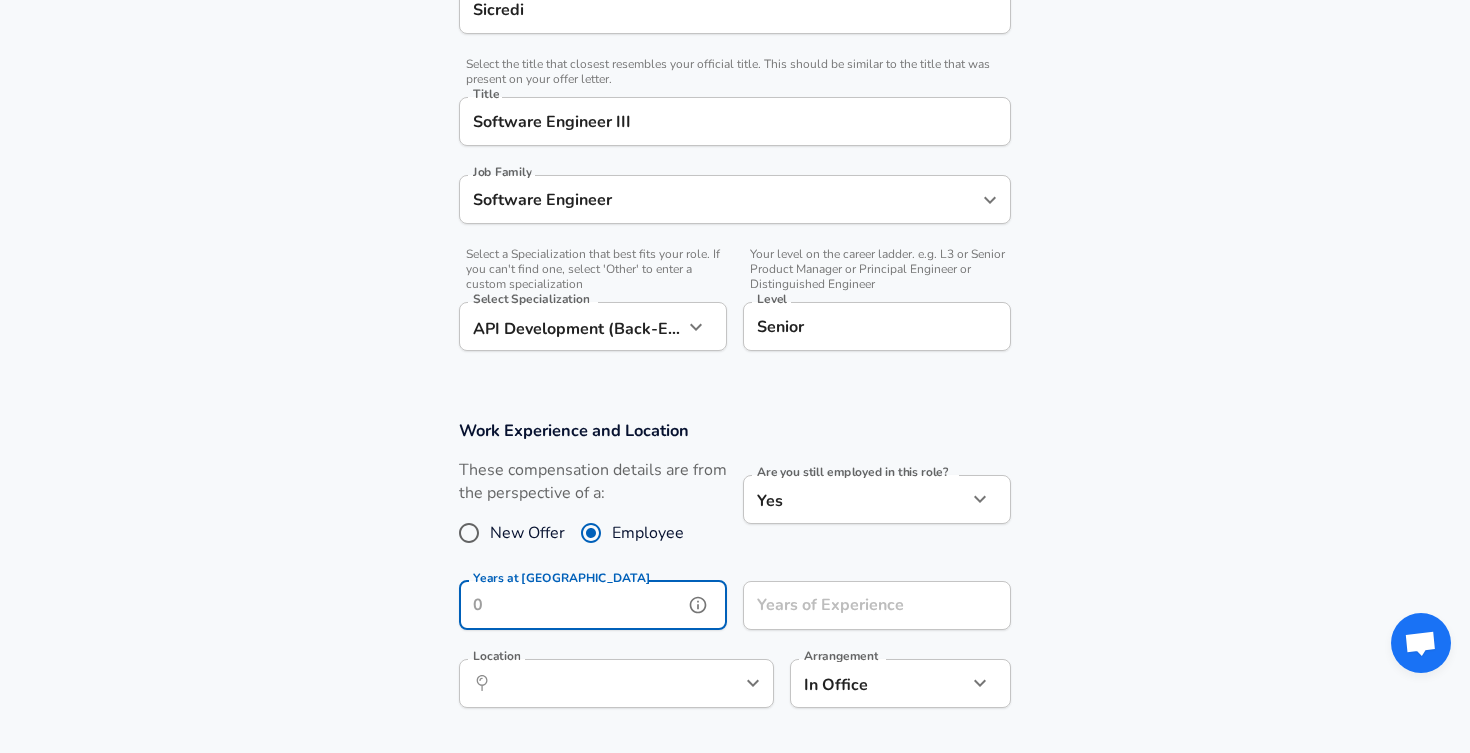 click on "Years at [GEOGRAPHIC_DATA]" at bounding box center (571, 605) 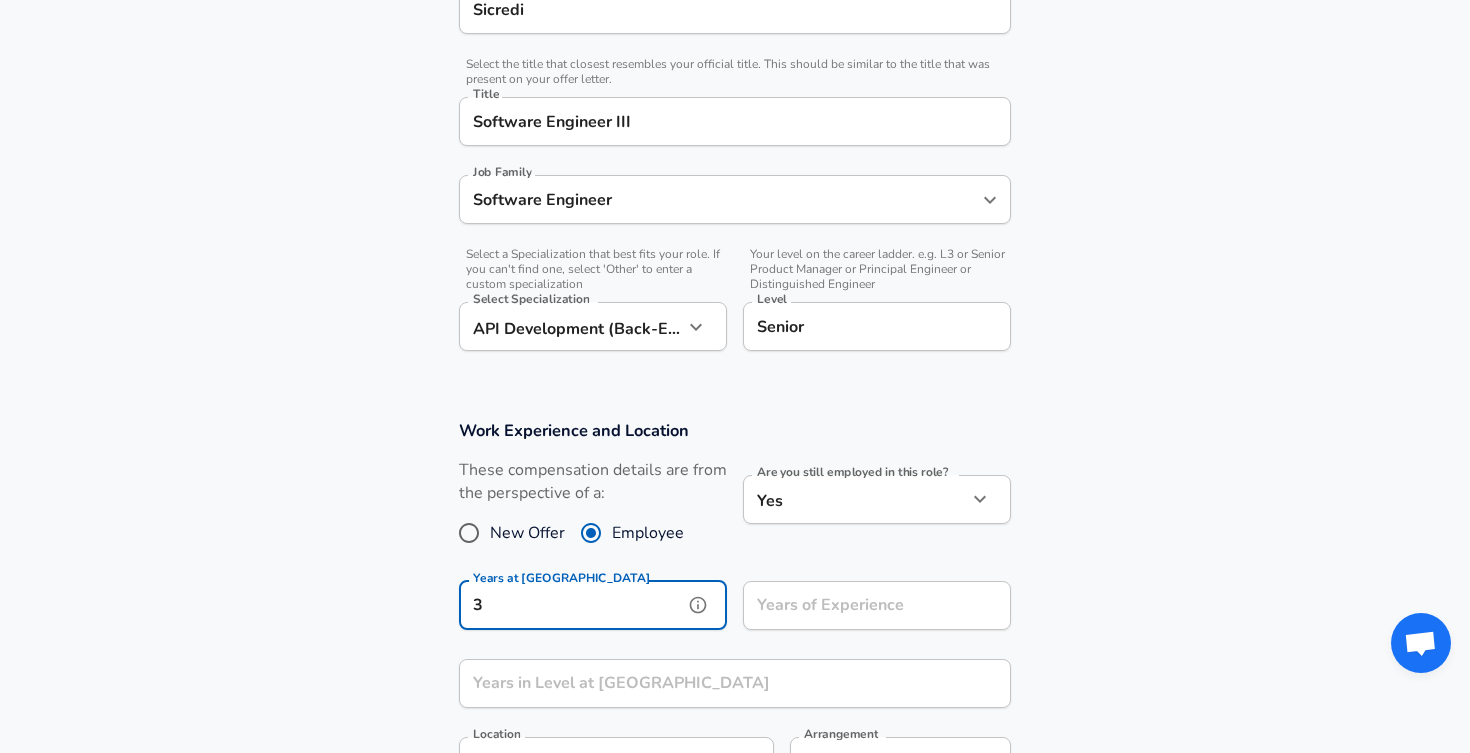 type on "3" 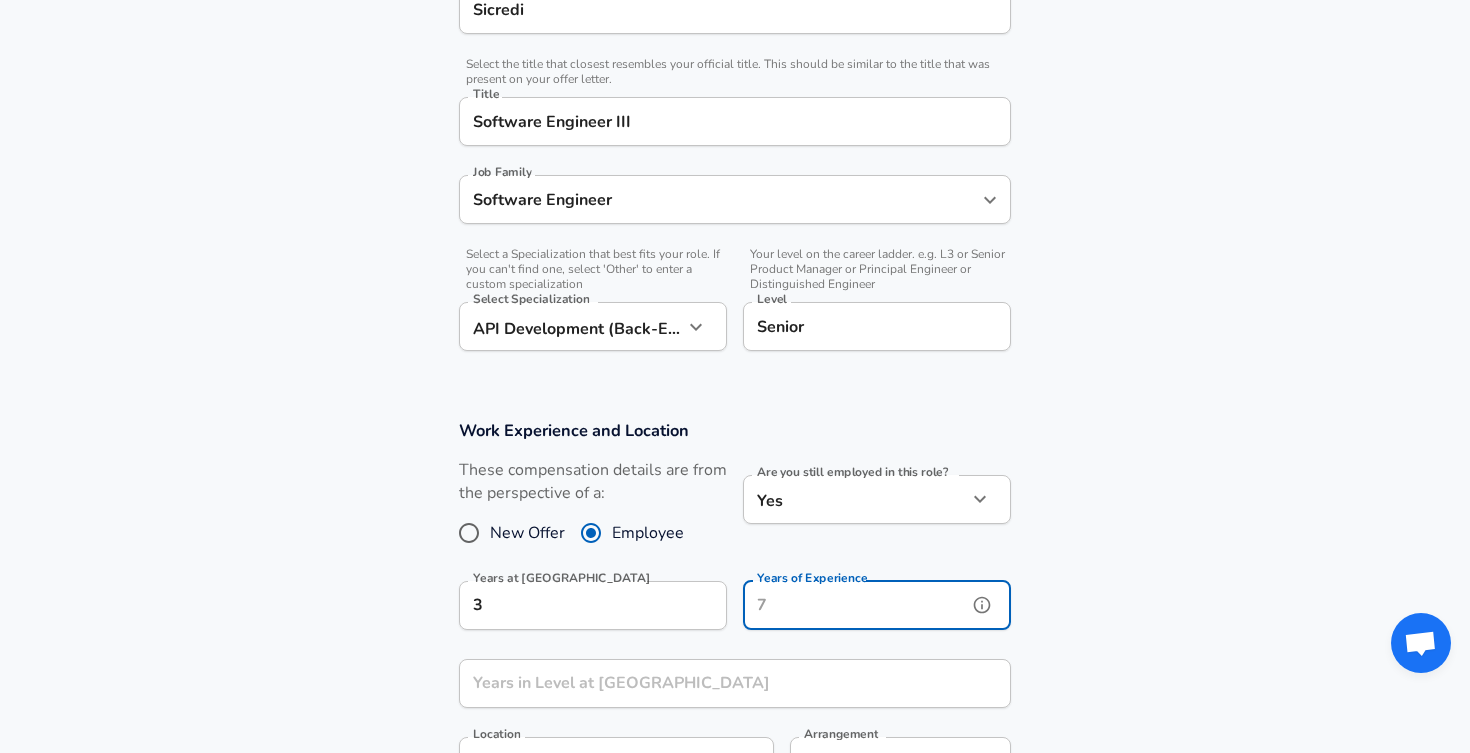 click on "Years of Experience" at bounding box center (855, 605) 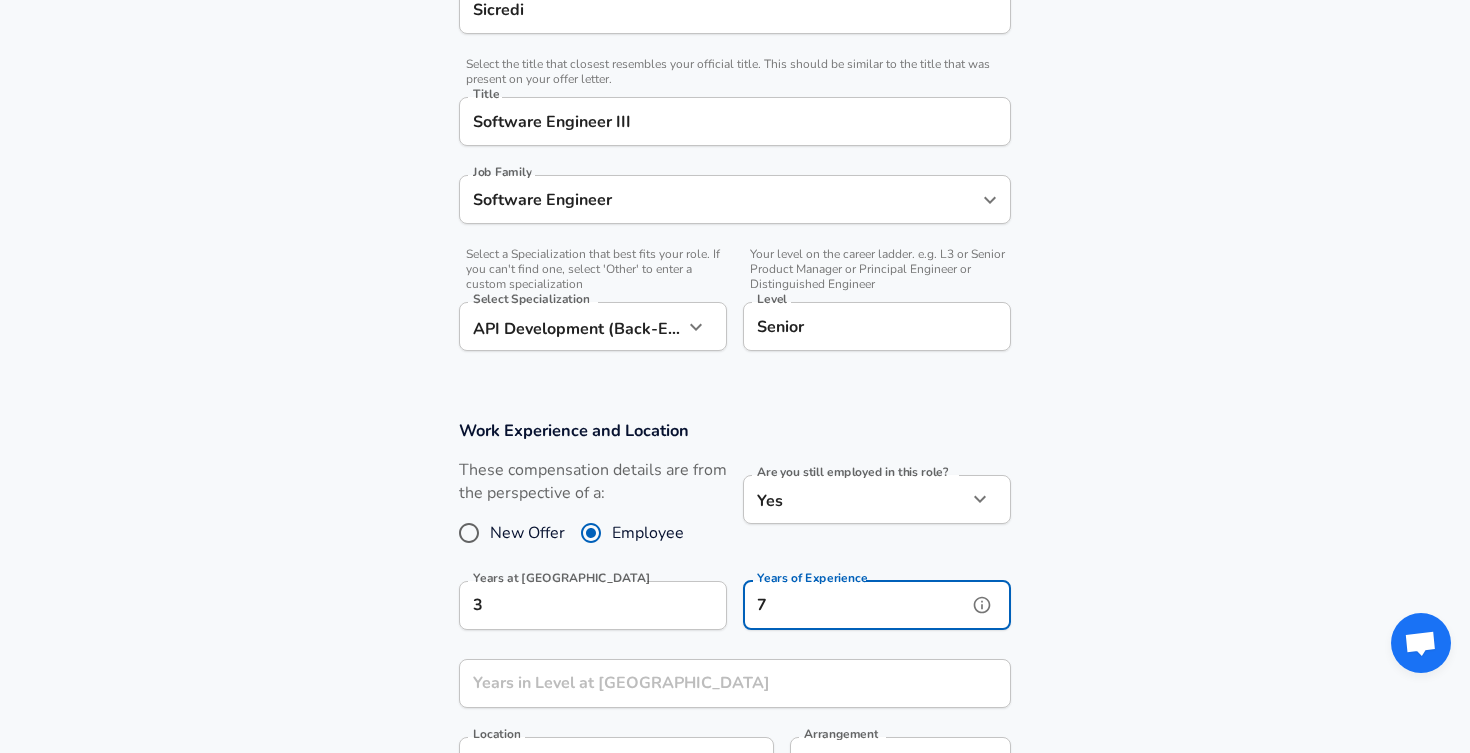 type on "7" 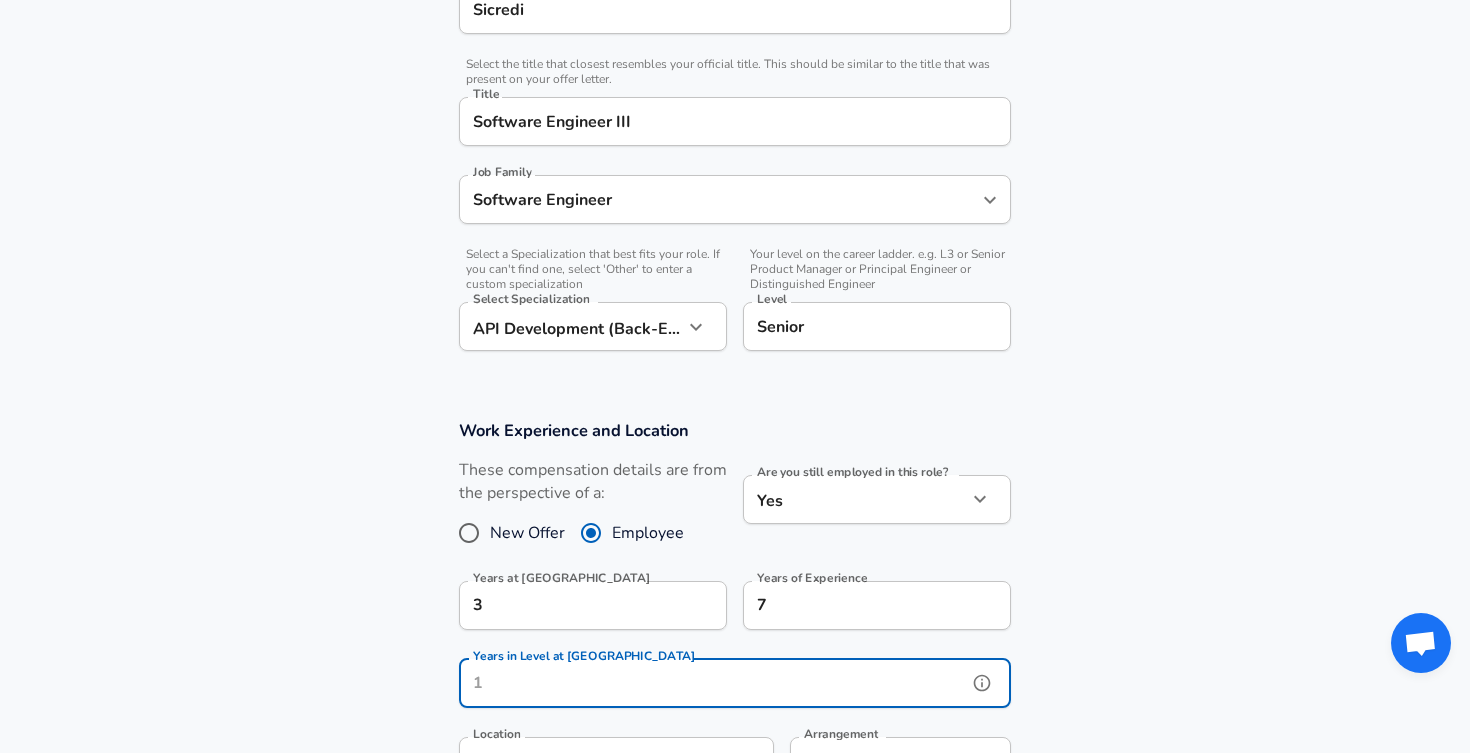 click on "Years in Level at [GEOGRAPHIC_DATA]" at bounding box center [713, 683] 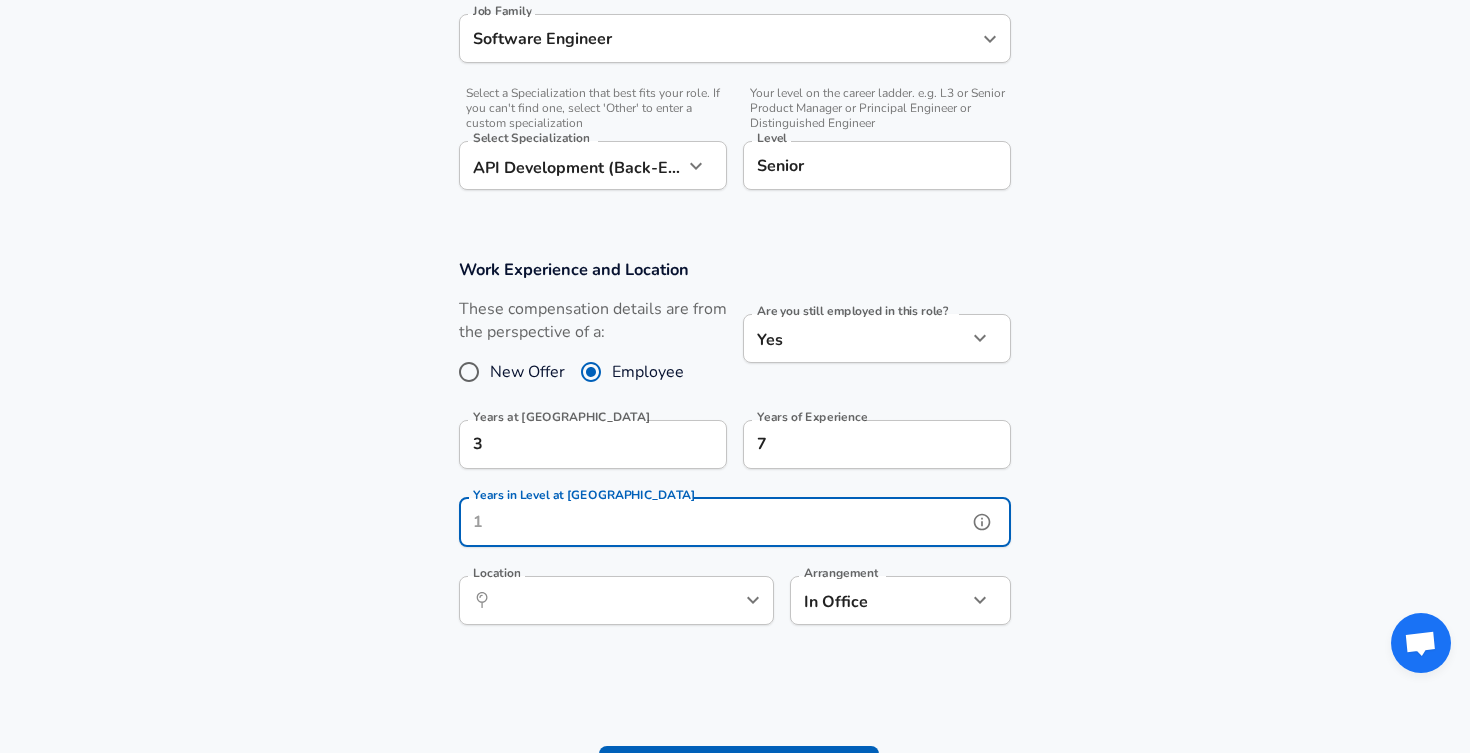 scroll, scrollTop: 620, scrollLeft: 0, axis: vertical 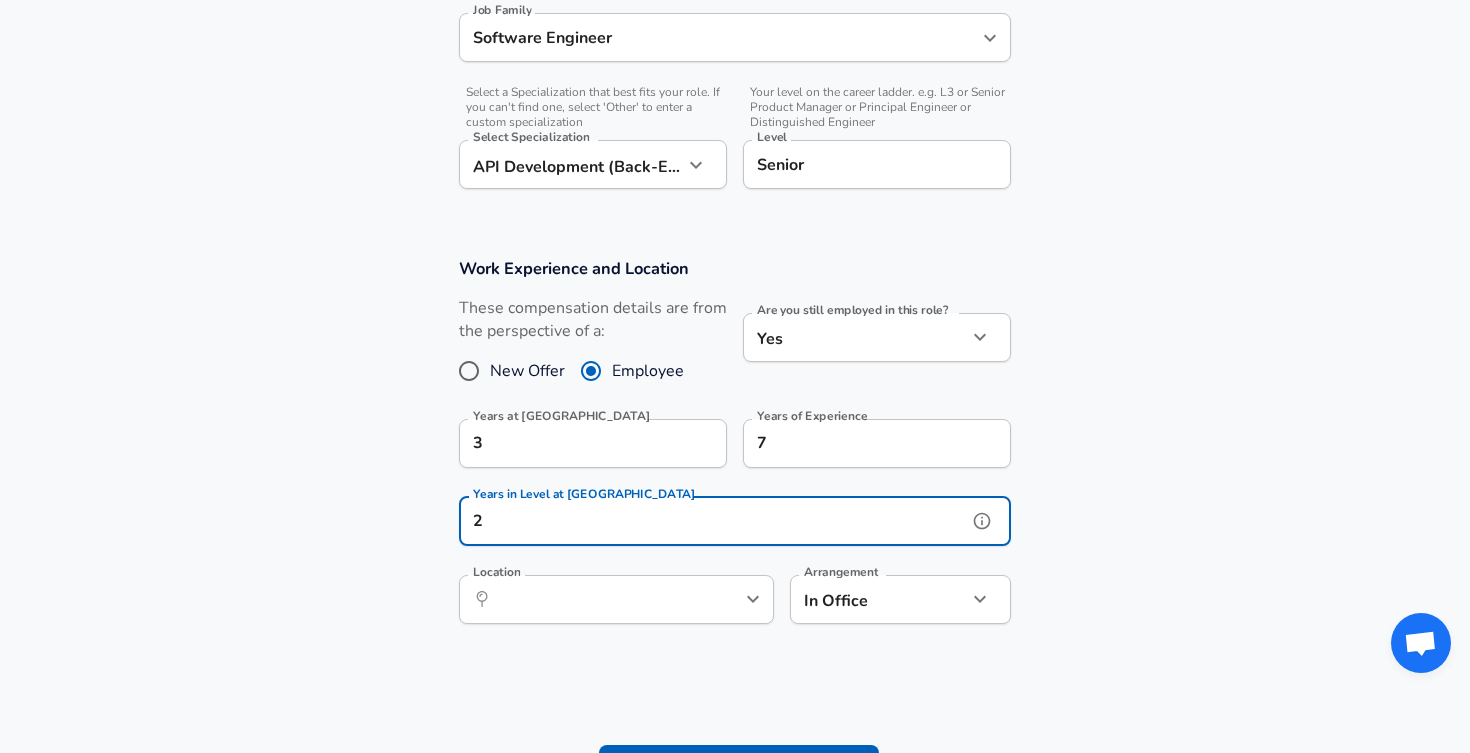 click on "2" at bounding box center [713, 521] 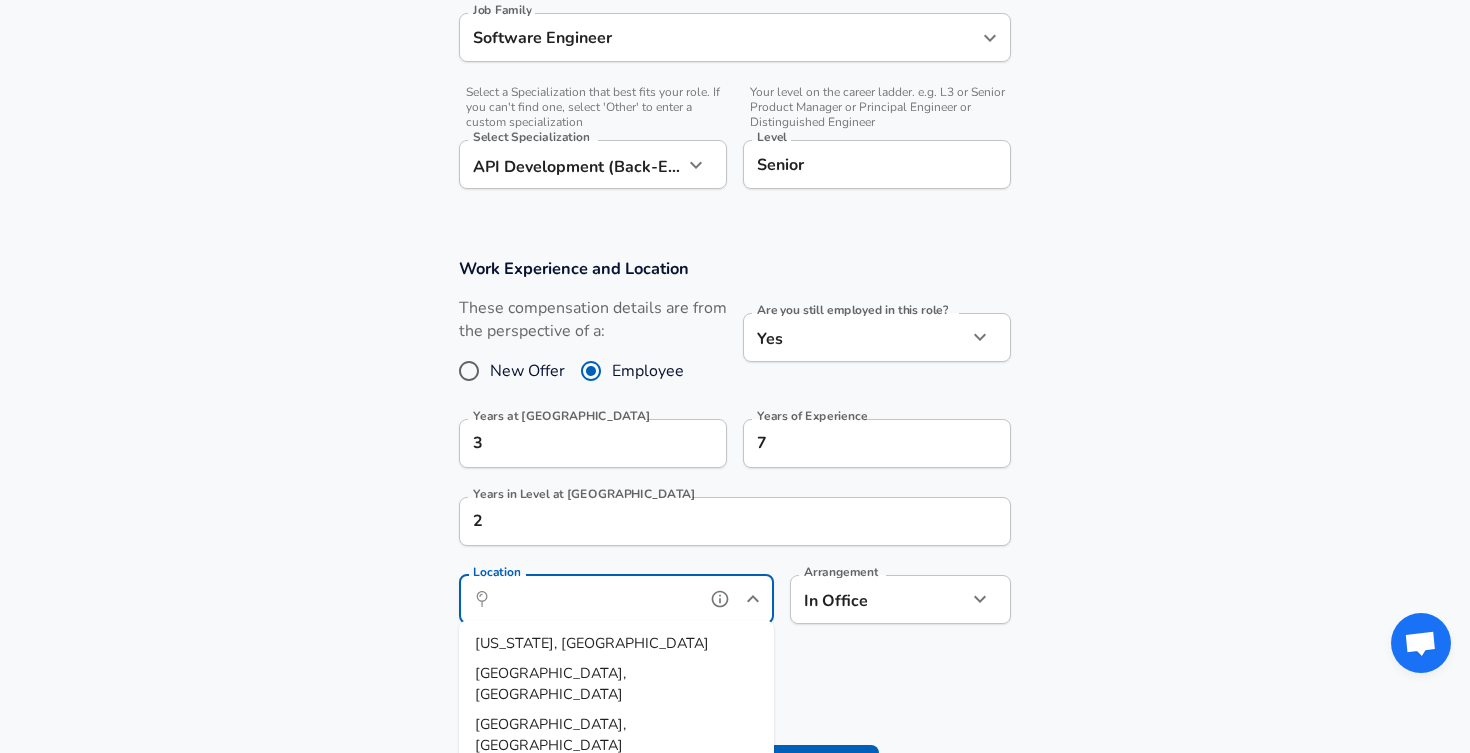 click on "Location" at bounding box center (594, 599) 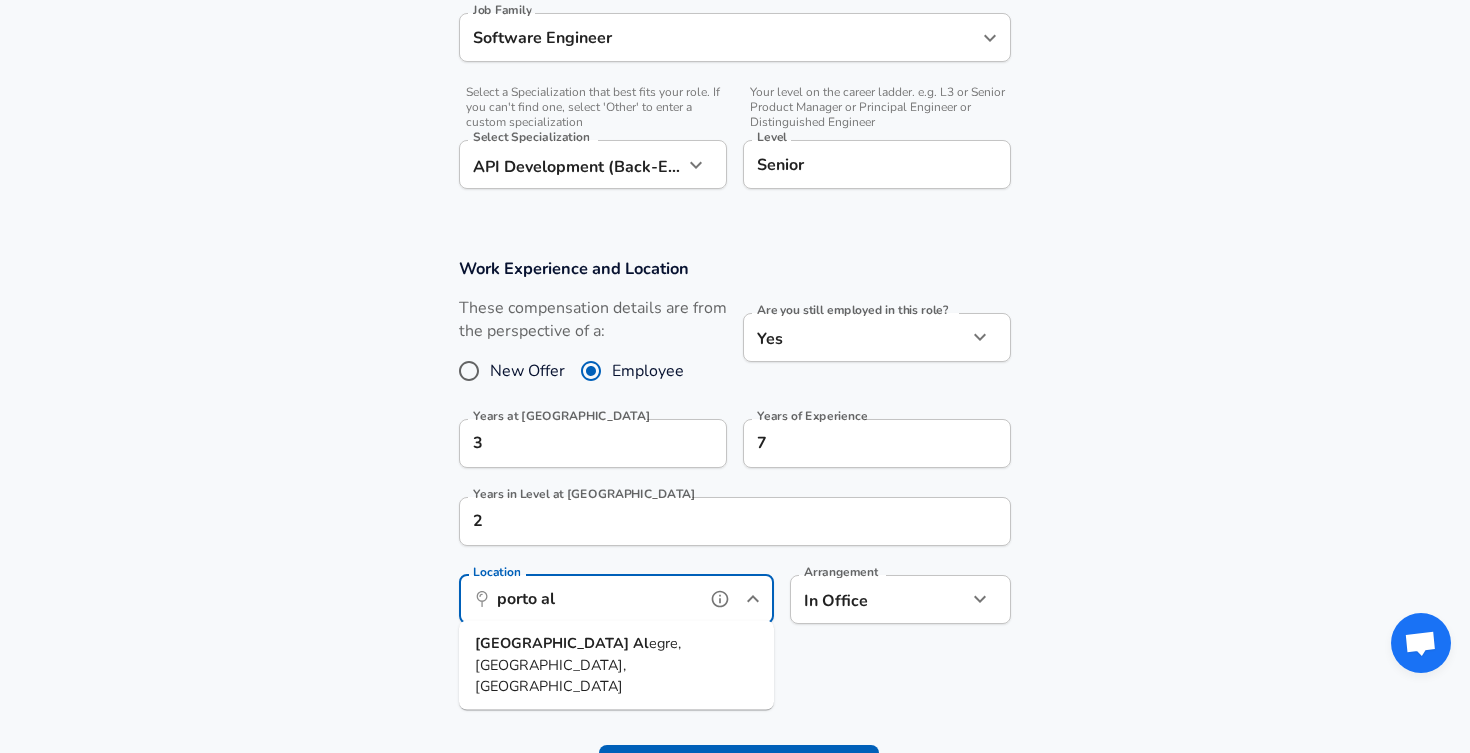 click on "egre, [GEOGRAPHIC_DATA], [GEOGRAPHIC_DATA]" at bounding box center [578, 664] 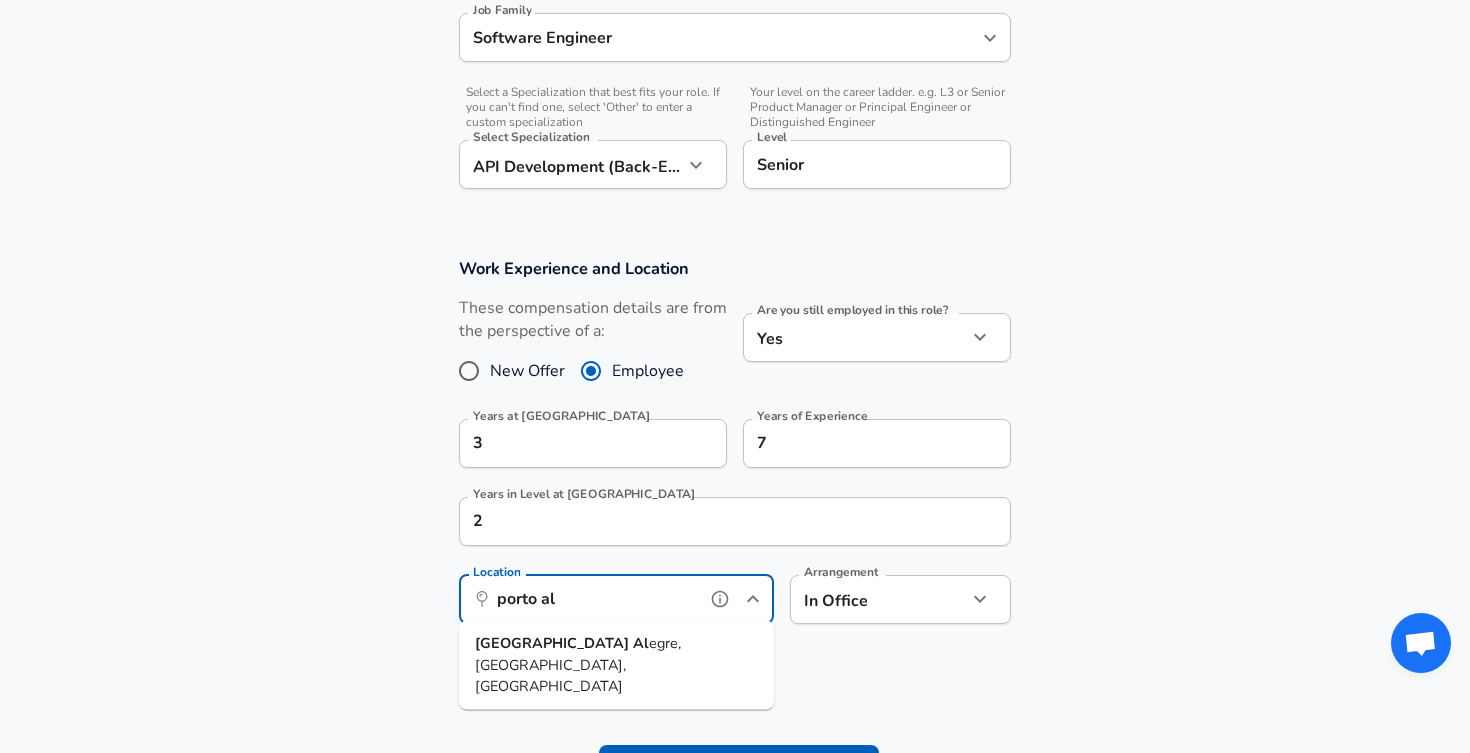 type on "[GEOGRAPHIC_DATA], [GEOGRAPHIC_DATA], [GEOGRAPHIC_DATA]" 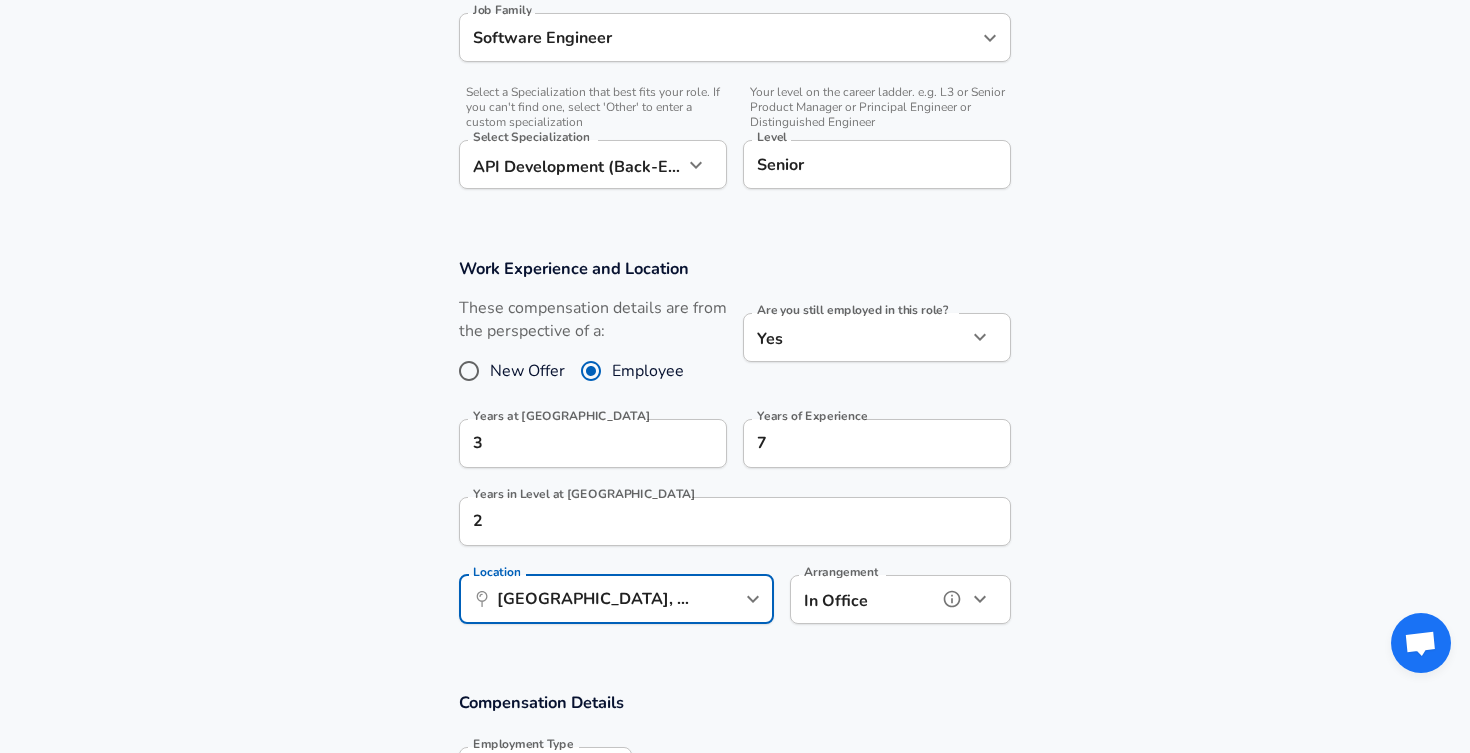 click 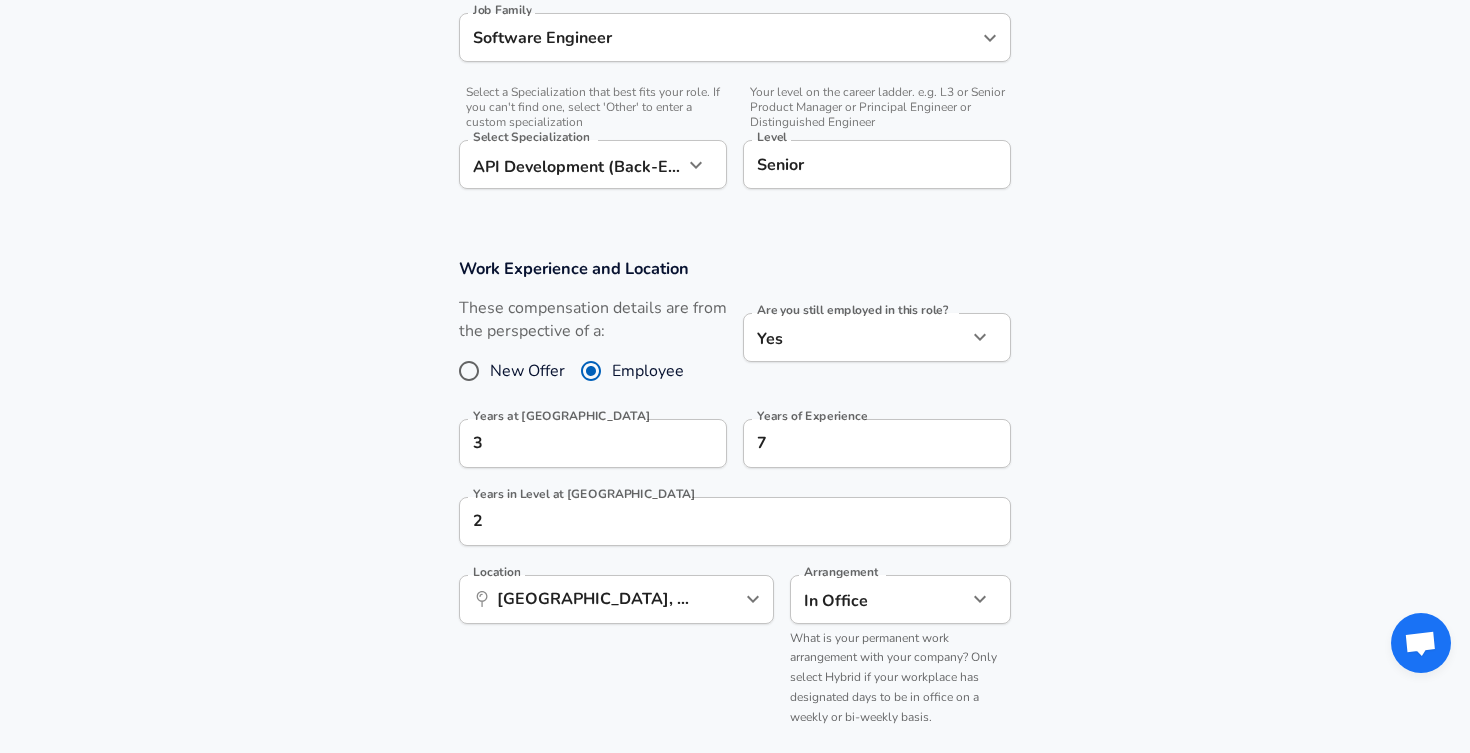 click on "In Office office Arrangement" at bounding box center [900, 599] 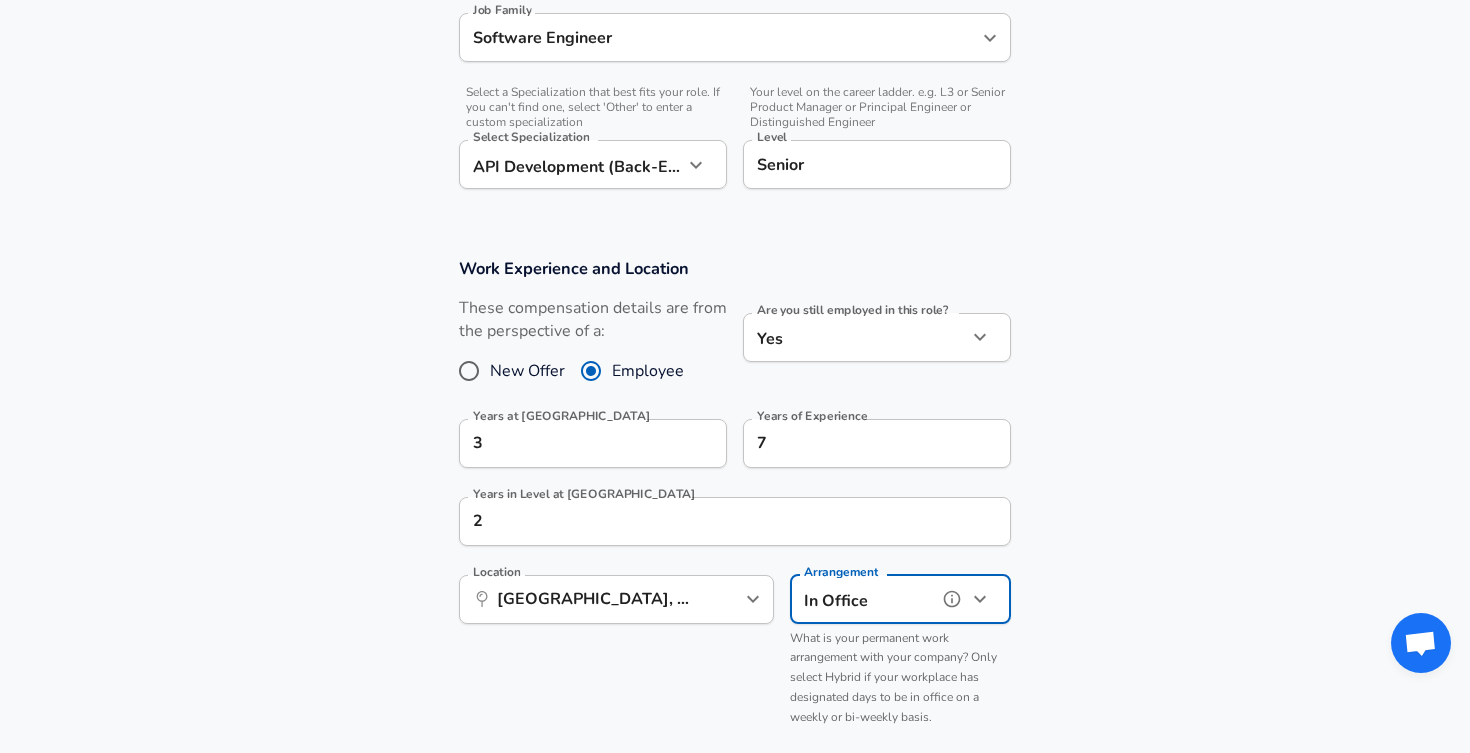 click at bounding box center [980, 599] 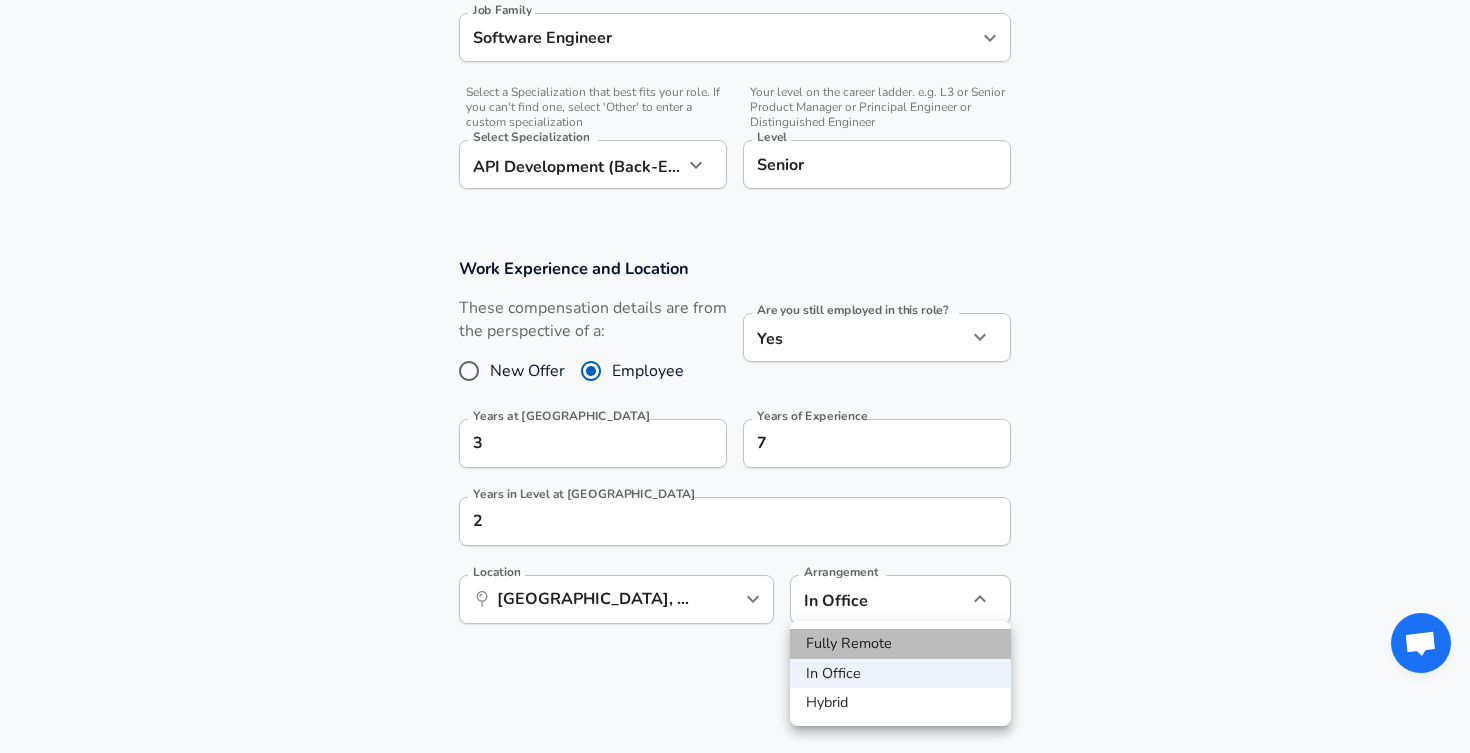 click on "Fully Remote" at bounding box center [900, 644] 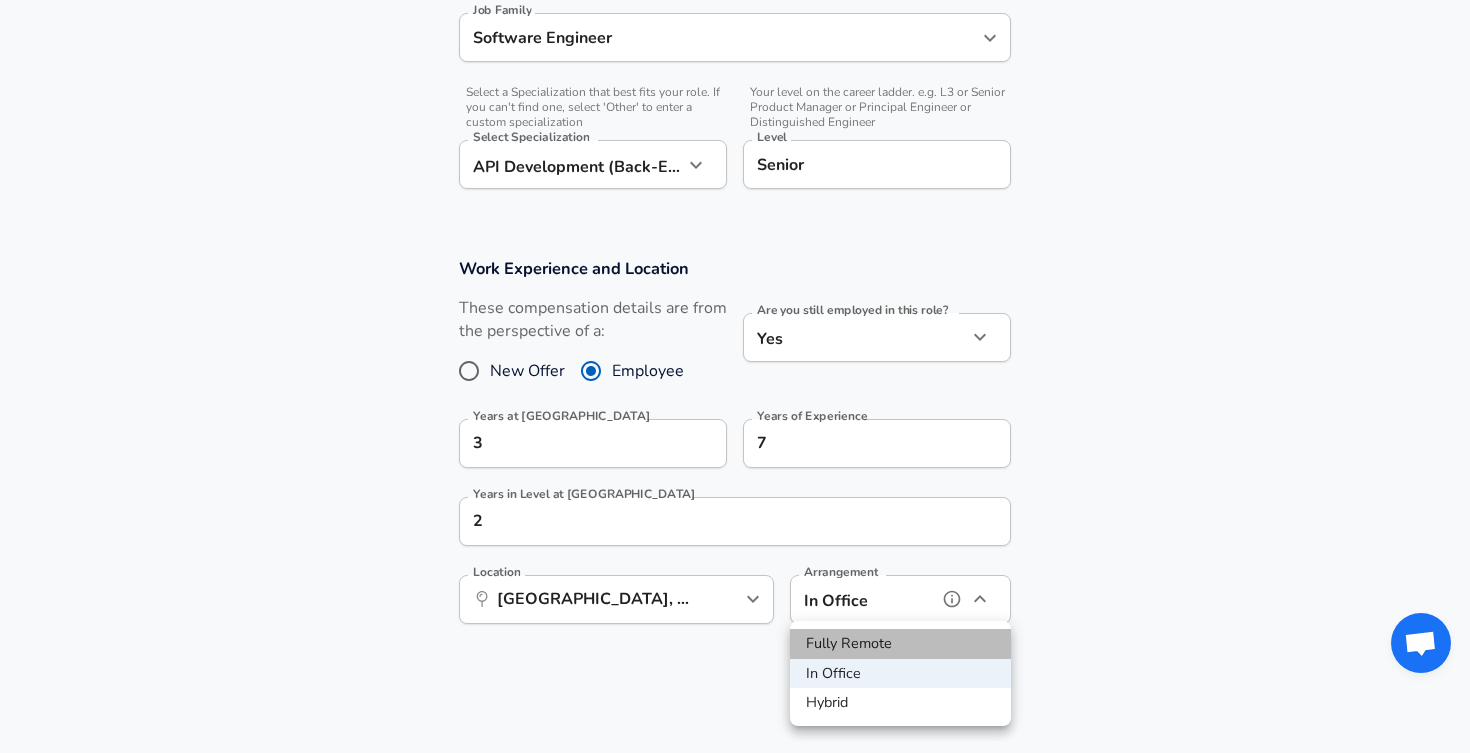 type on "remote" 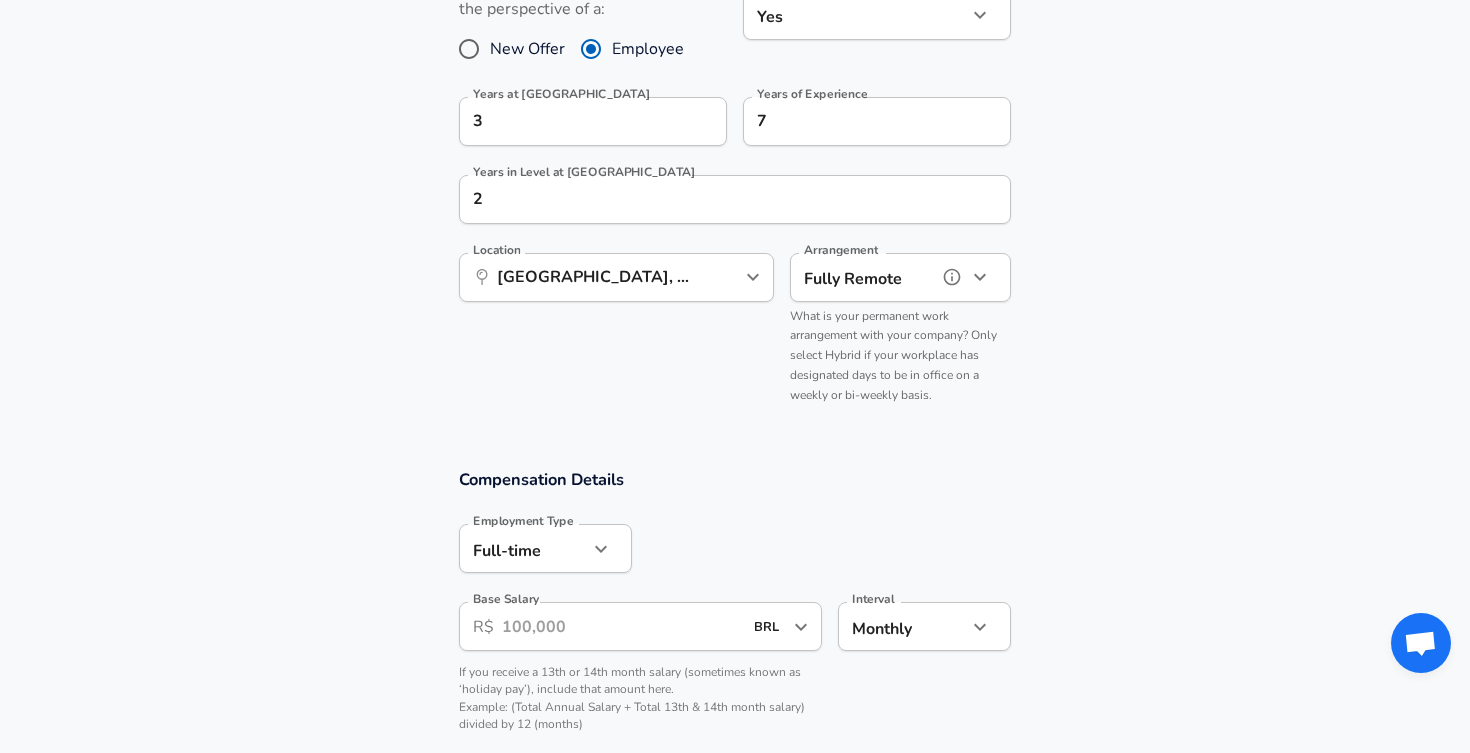 scroll, scrollTop: 952, scrollLeft: 0, axis: vertical 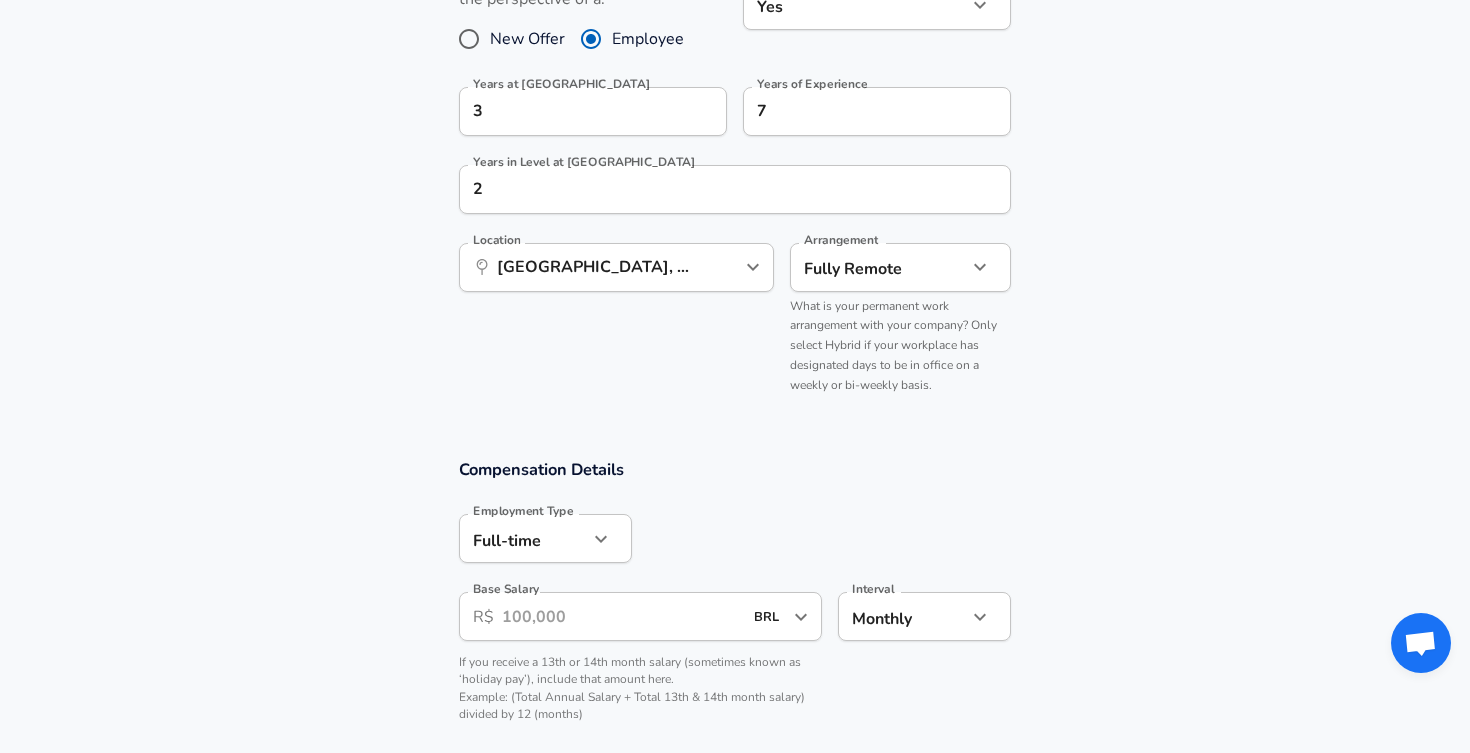 click on "Base Salary" at bounding box center [622, 616] 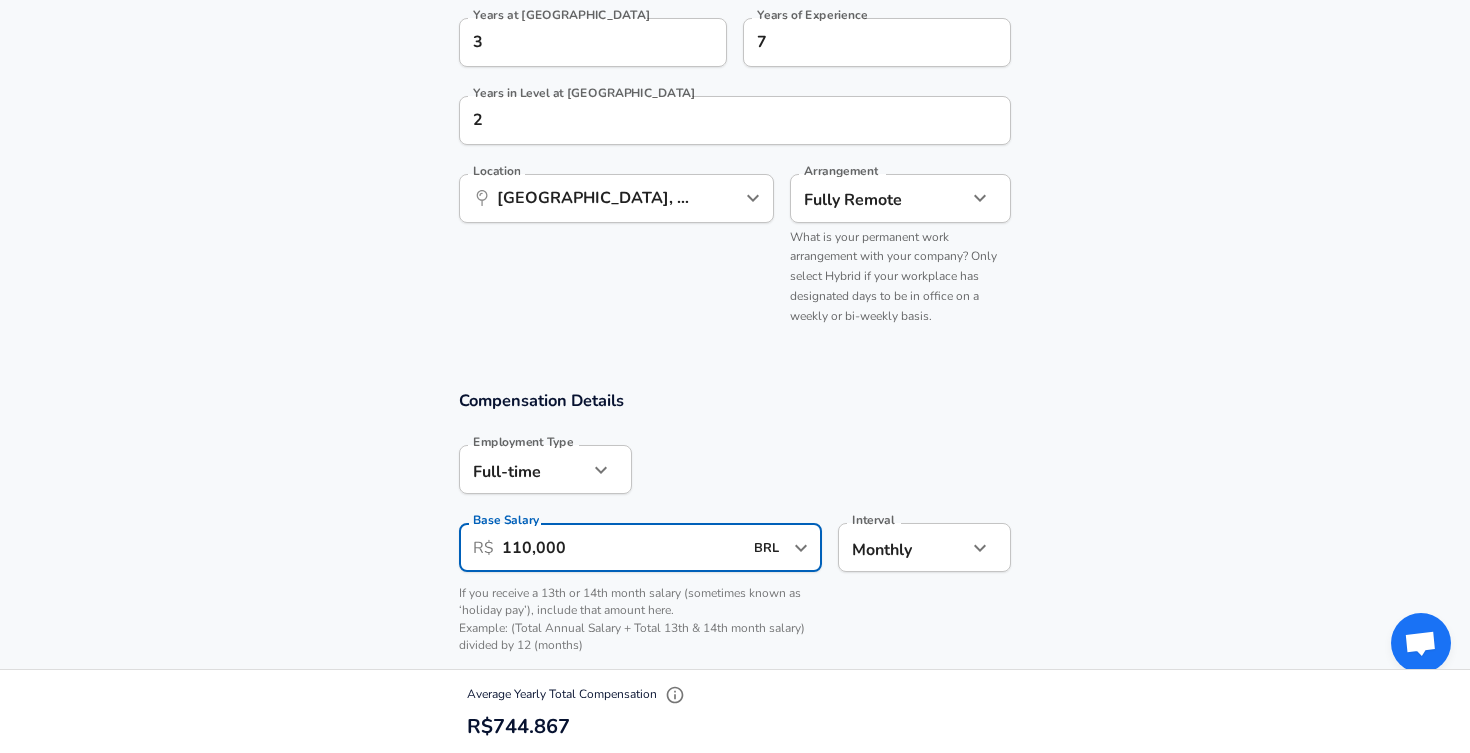 scroll, scrollTop: 1015, scrollLeft: 0, axis: vertical 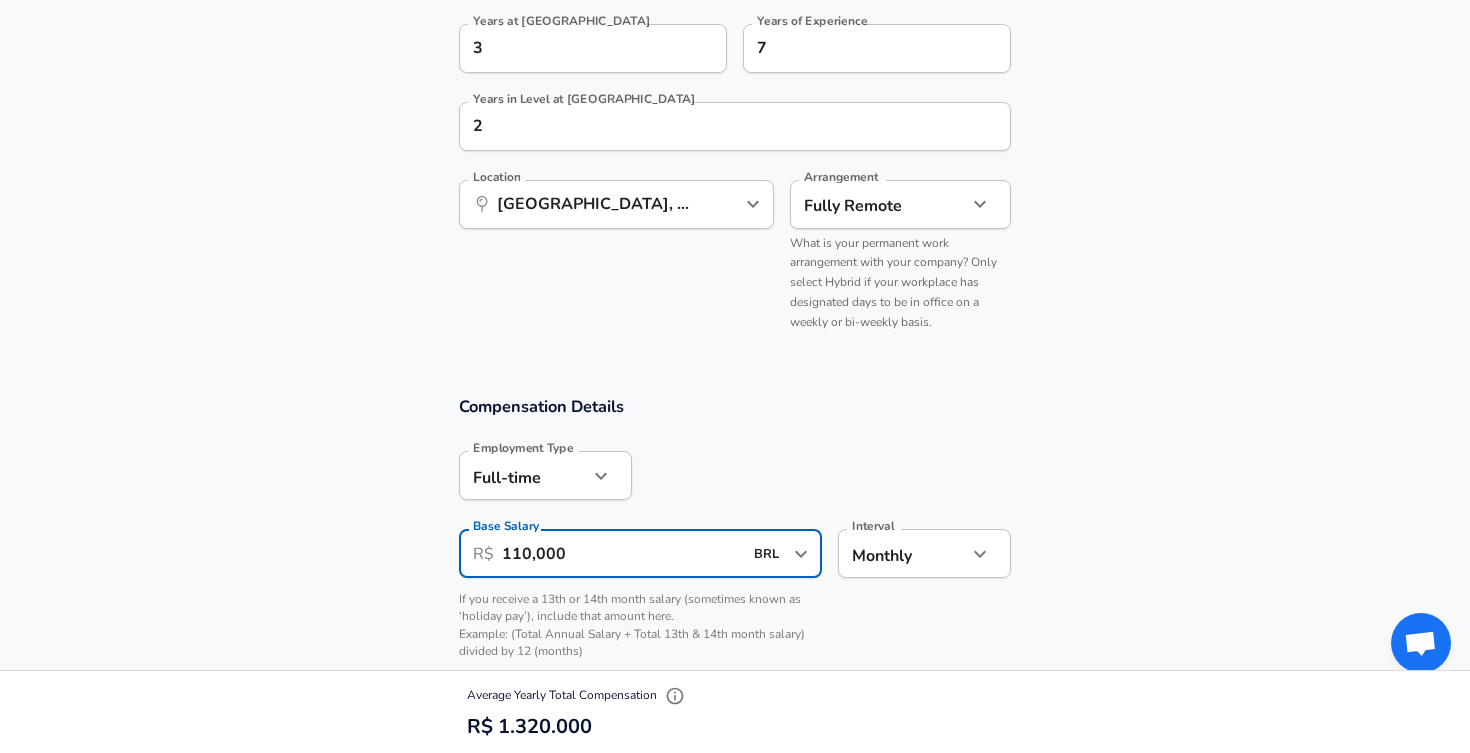 type on "11,000" 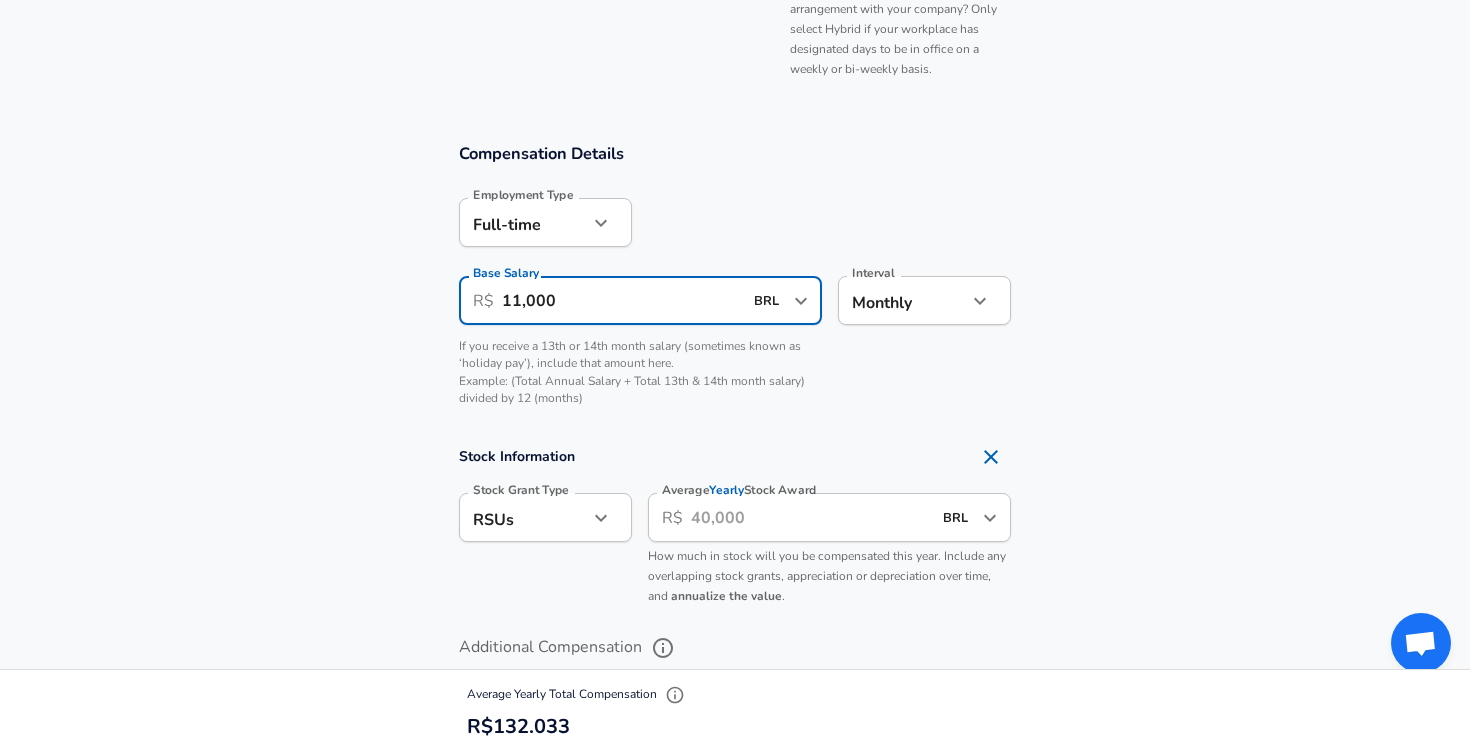 scroll, scrollTop: 1274, scrollLeft: 0, axis: vertical 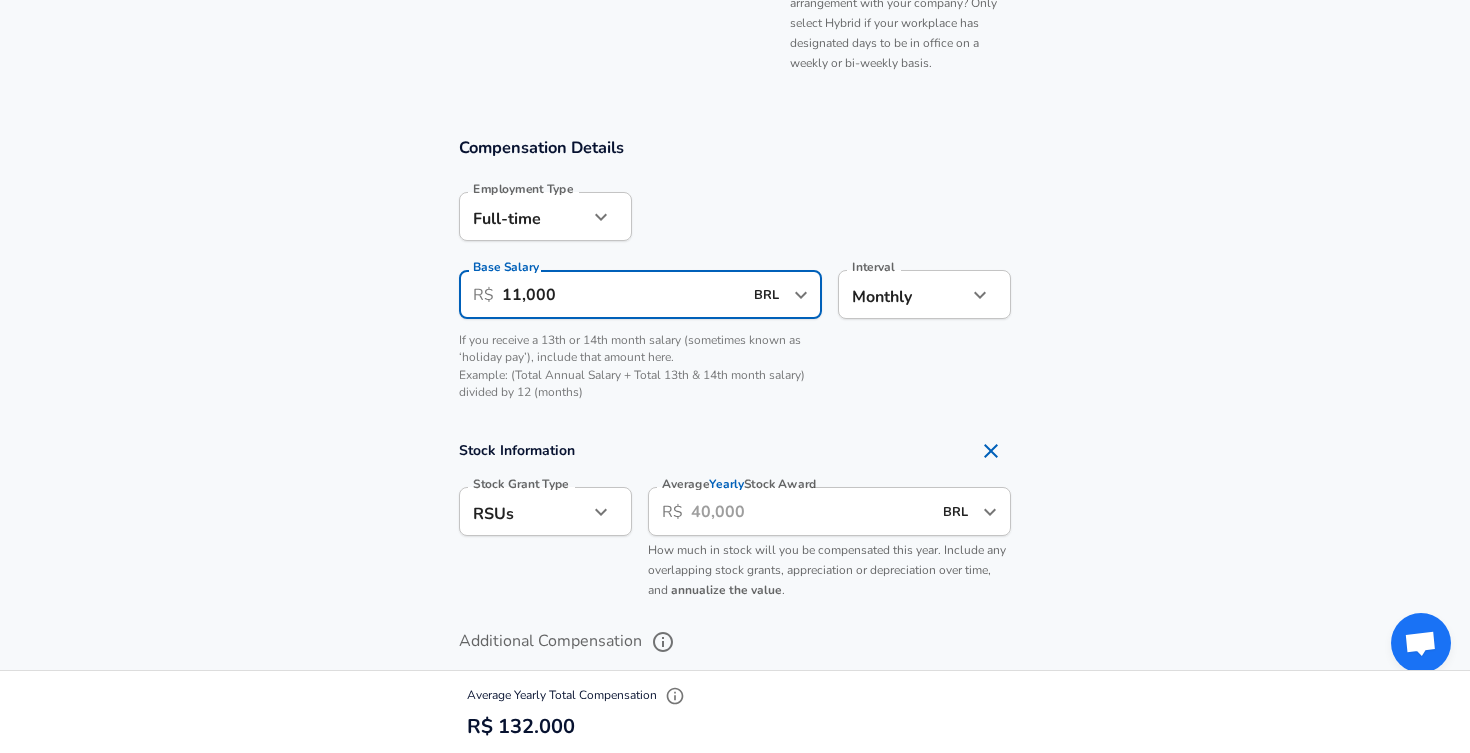 click 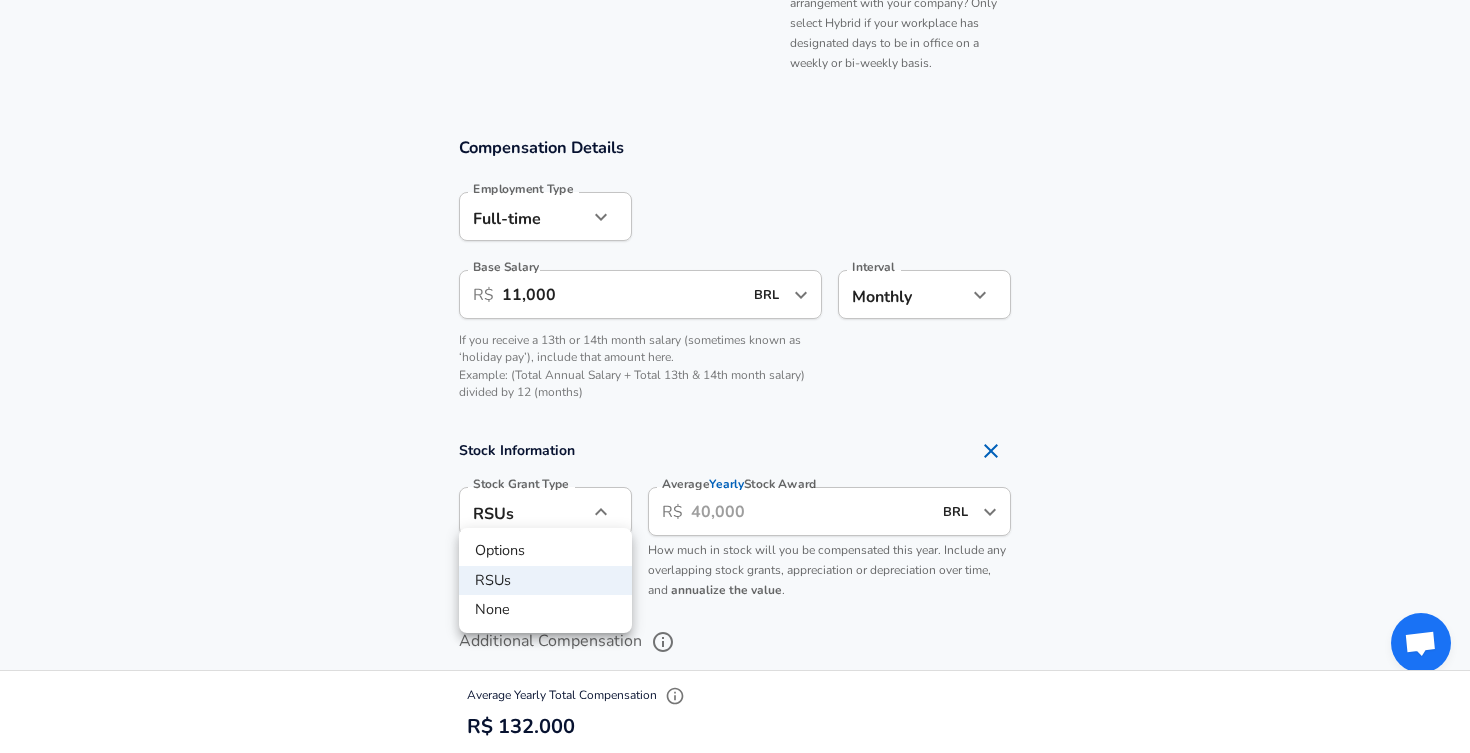 click at bounding box center (735, 376) 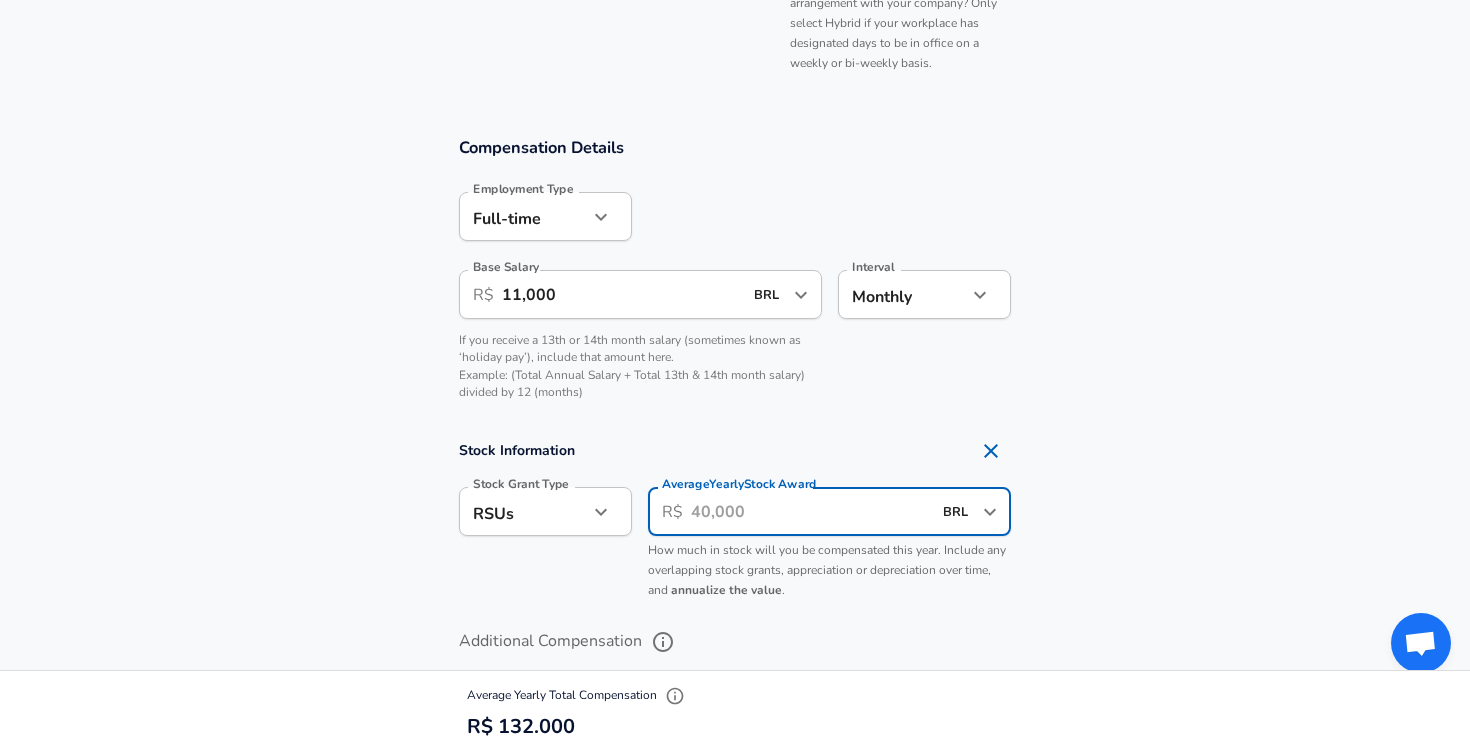 click on "Average  Yearly  Stock Award" at bounding box center (811, 511) 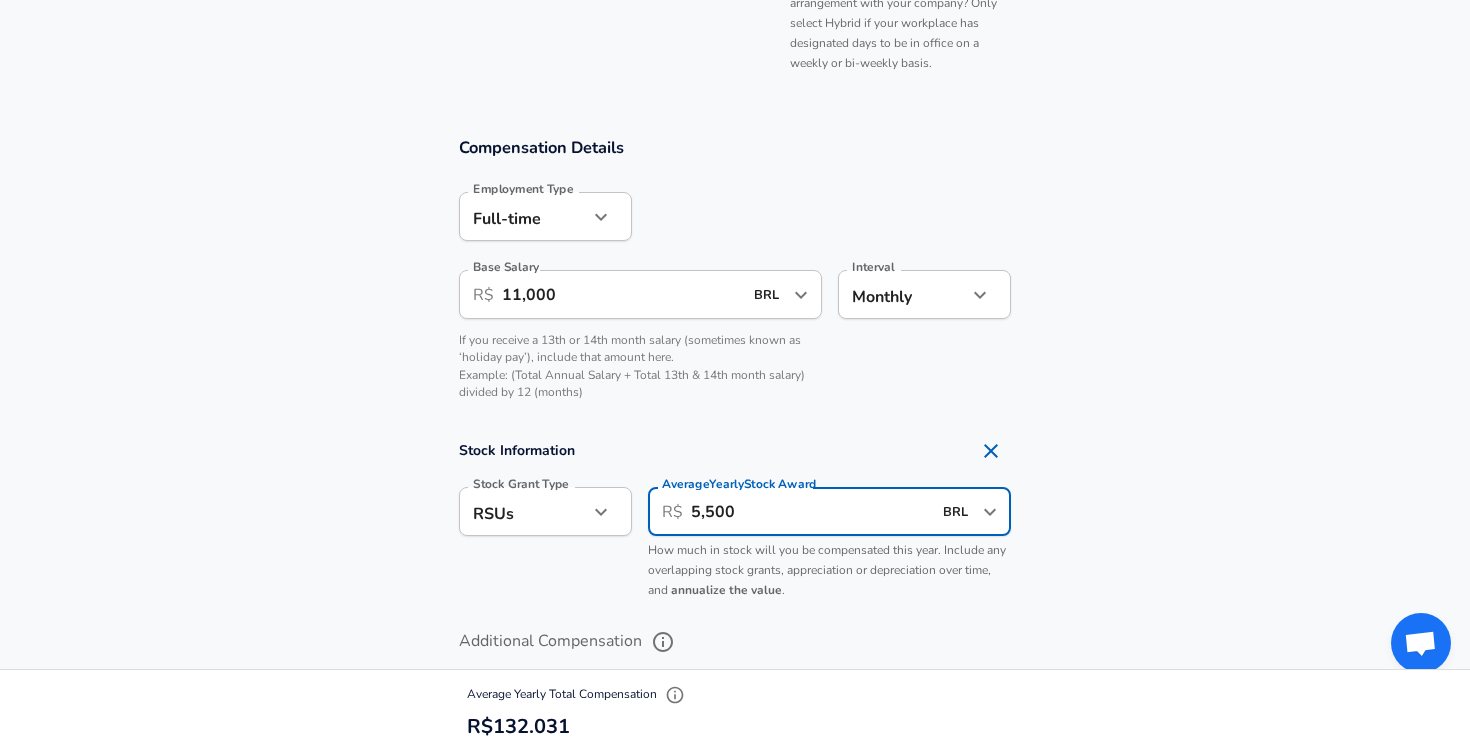 type on "55,000" 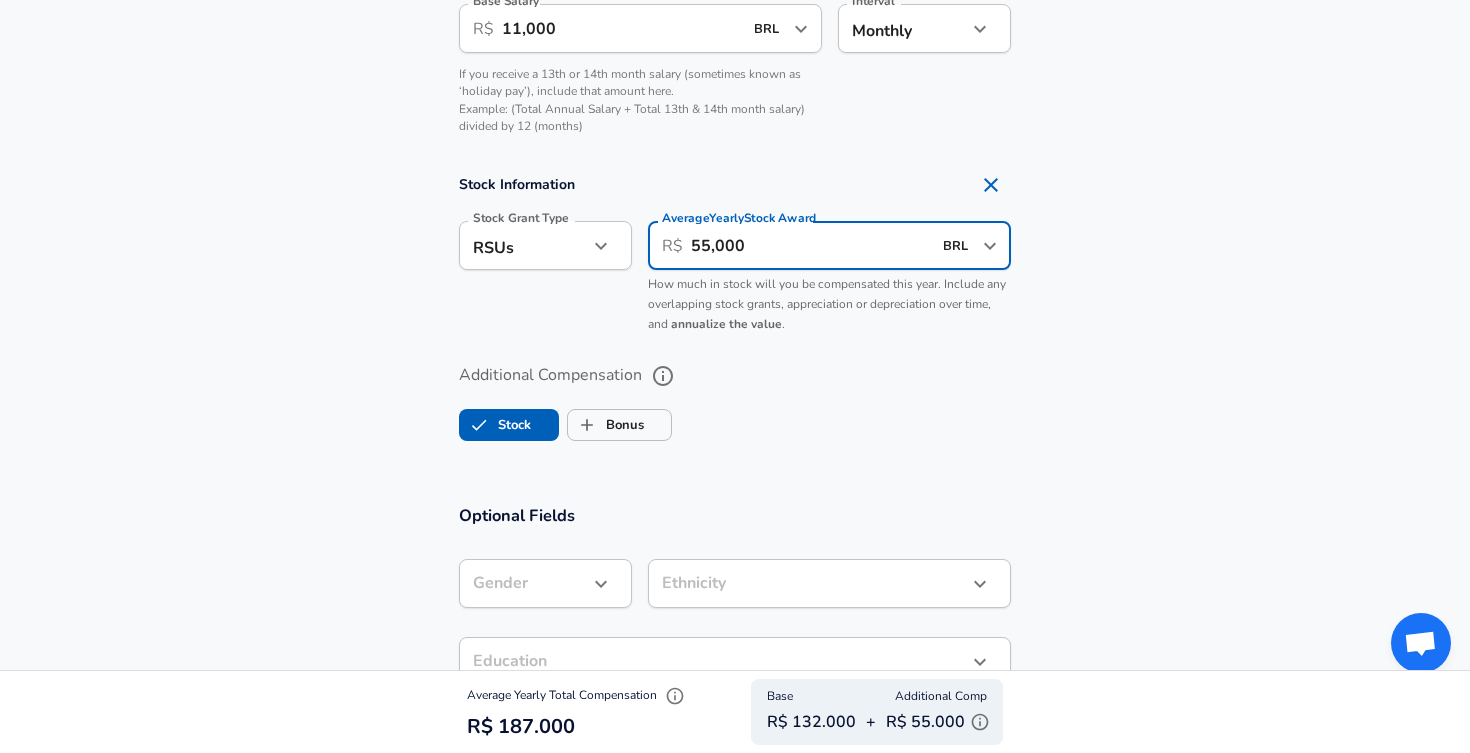 scroll, scrollTop: 1534, scrollLeft: 0, axis: vertical 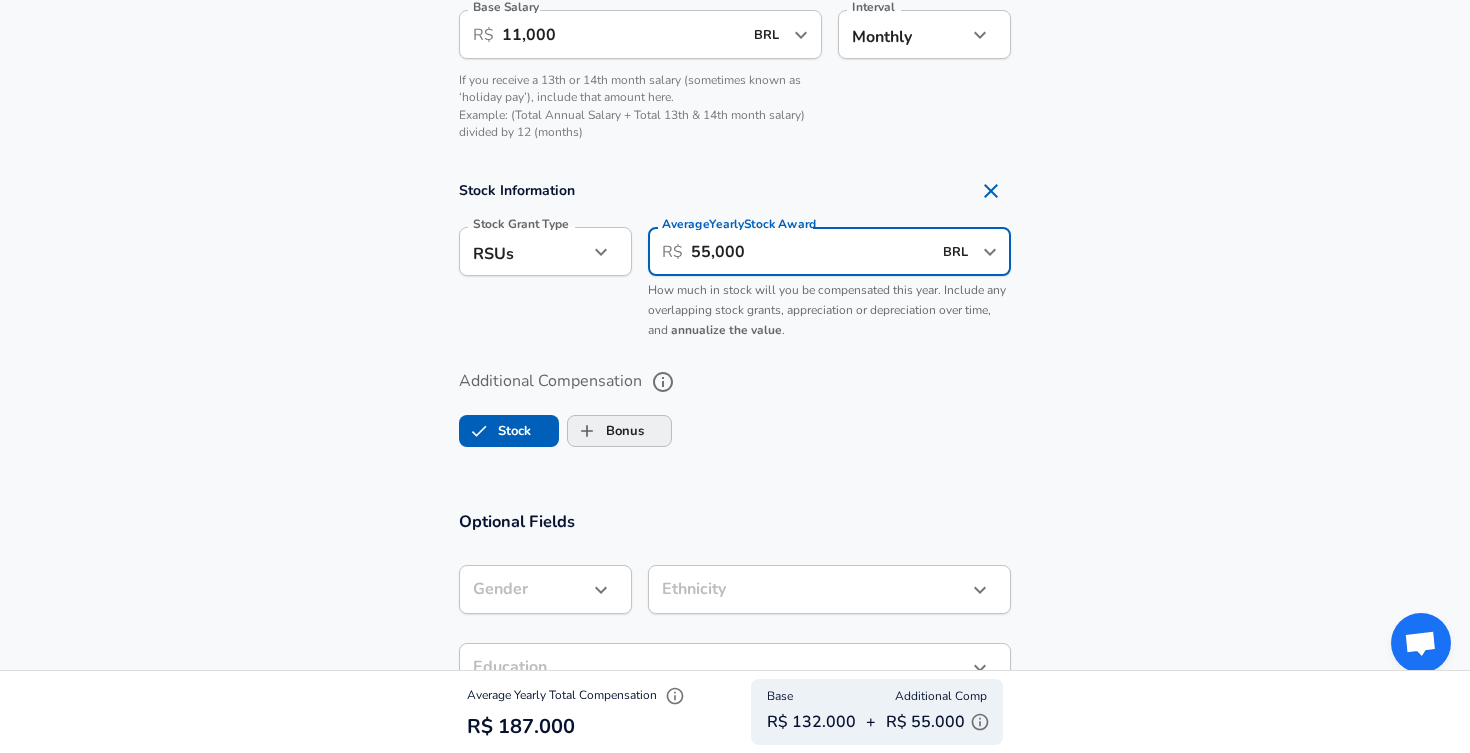 click on "Bonus" at bounding box center (587, 431) 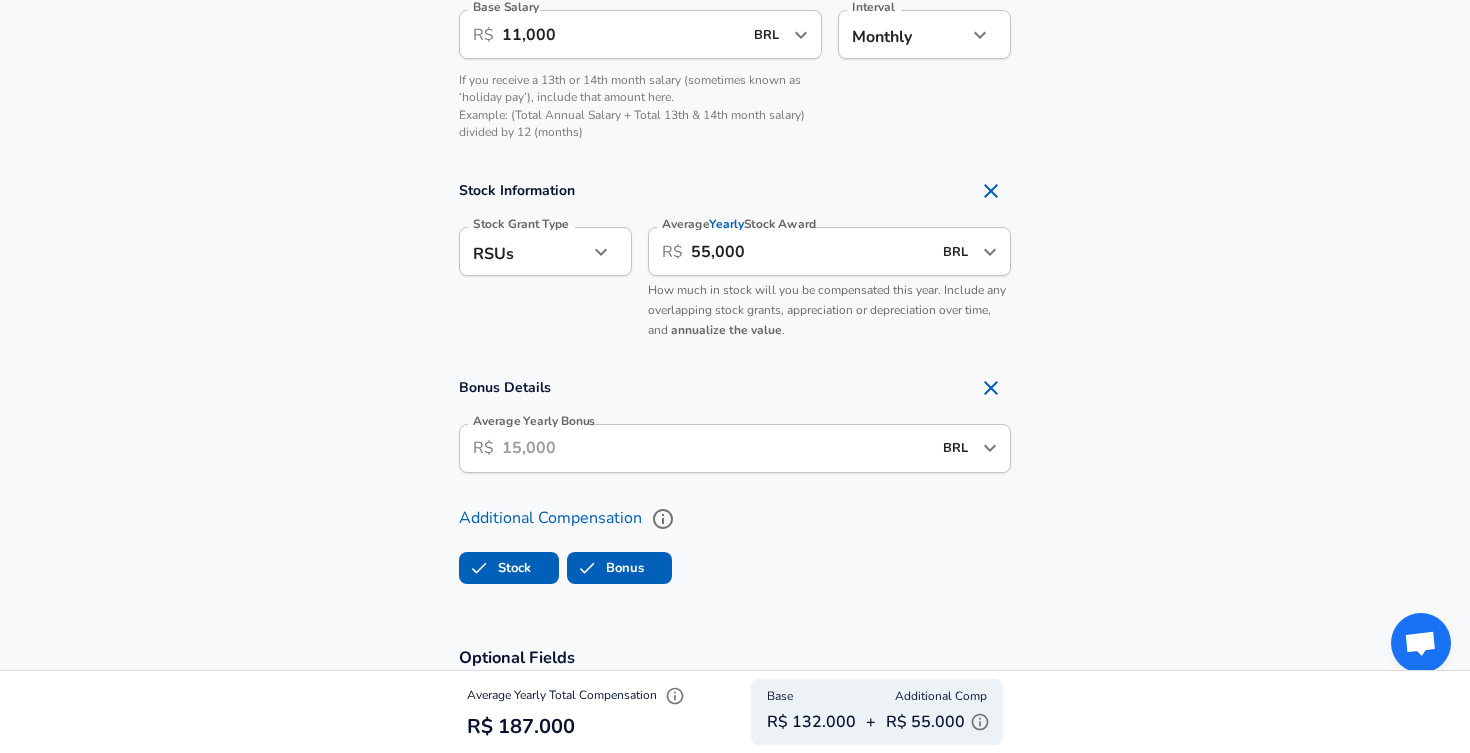 checkbox on "true" 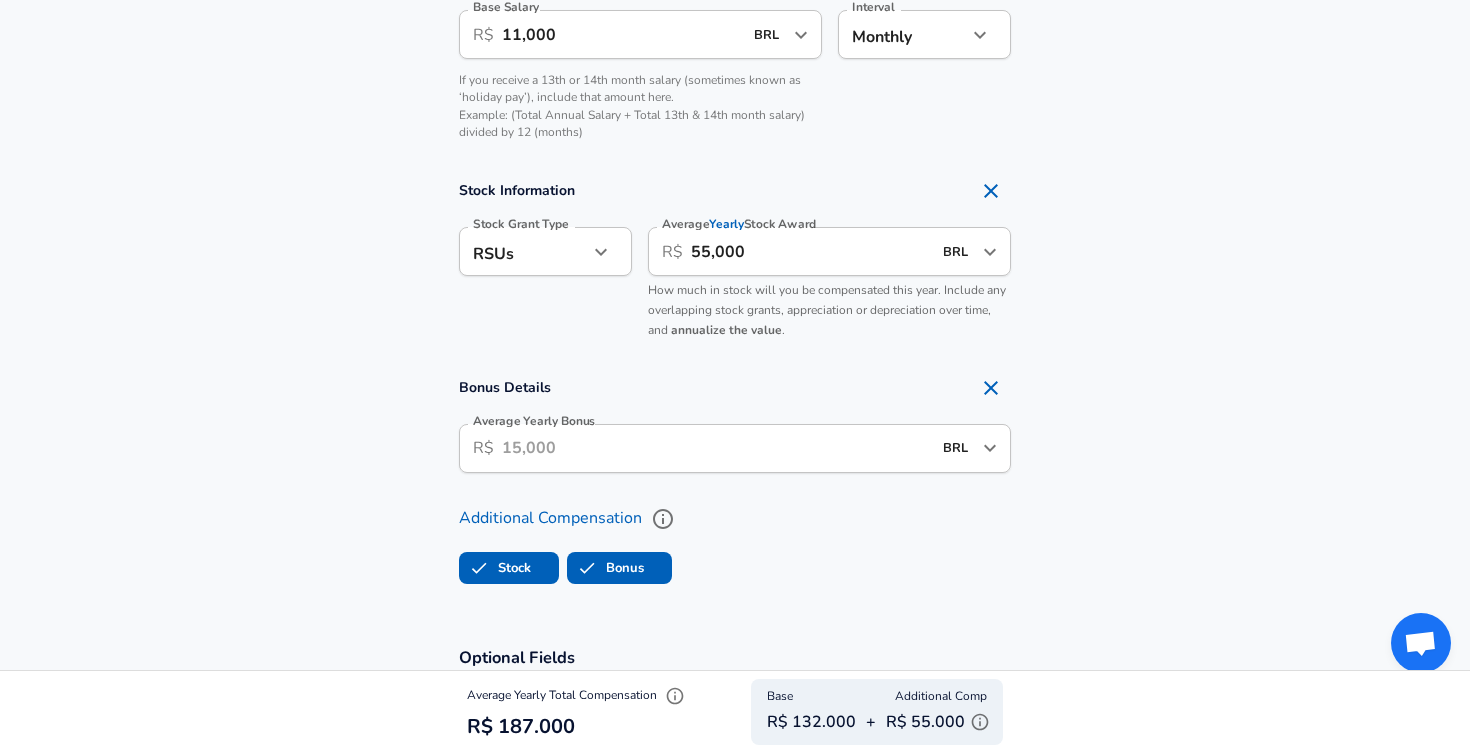 click on "Average Yearly Bonus" at bounding box center (716, 448) 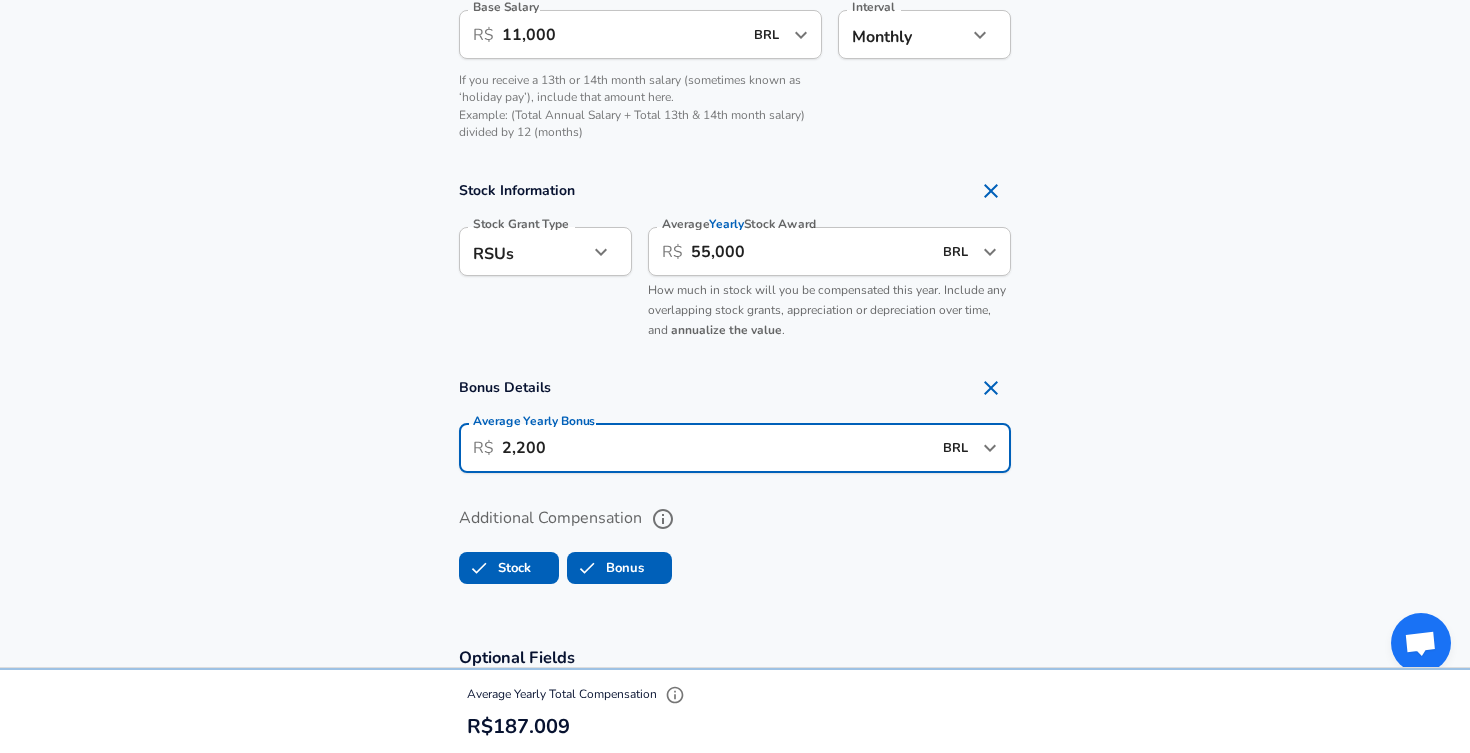 type on "22,000" 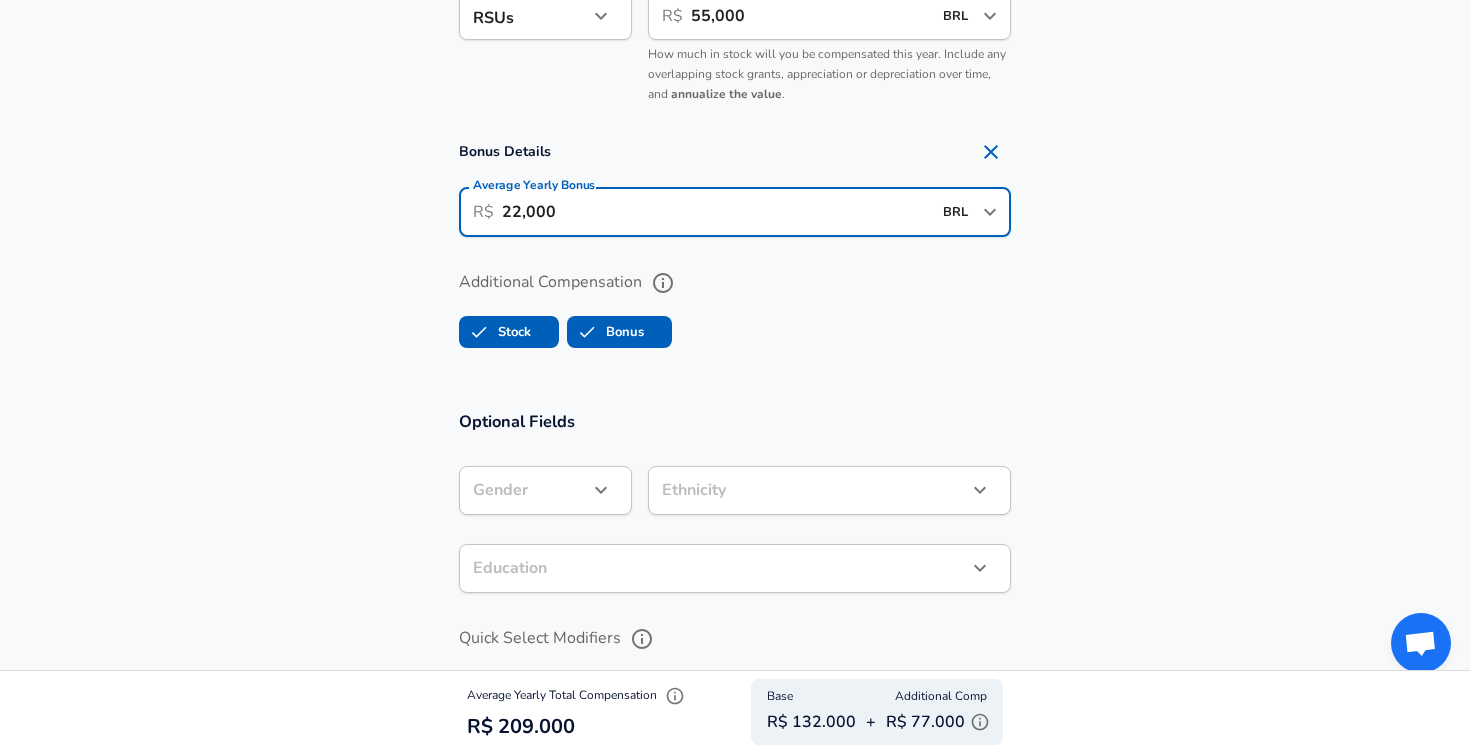 scroll, scrollTop: 1777, scrollLeft: 0, axis: vertical 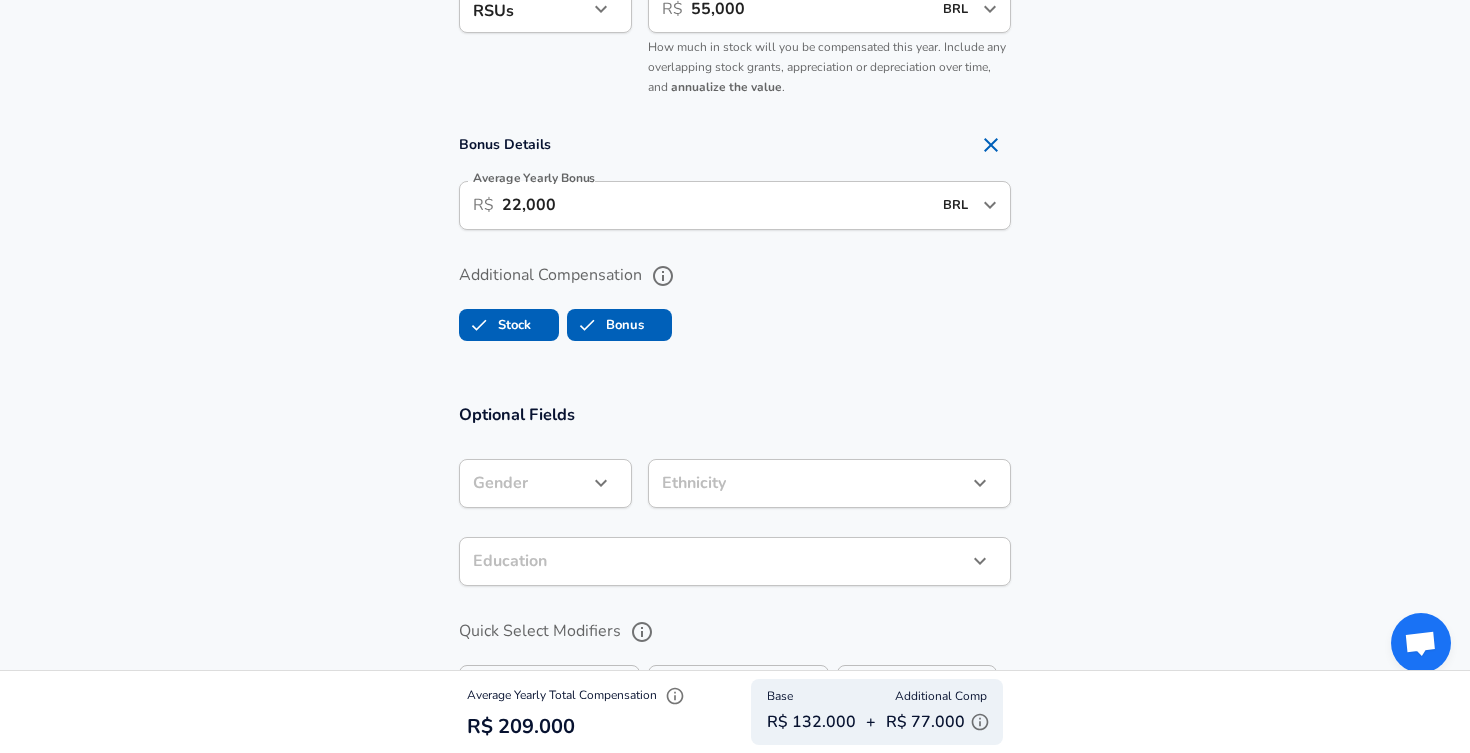 click on "Optional Fields Gender ​ Gender Ethnicity ​ Ethnicity Education ​ Education Quick Select Modifiers   Stock Appreciation Out Of Band Offer High Performer Promotion Academic H-1B Negotiated Additional Details x Additional Details 0 /500 characters Email Address Email Address   Providing an email allows for editing or removal of your submission. We may also reach out if we have any questions. Your email will not be published." at bounding box center [735, 724] 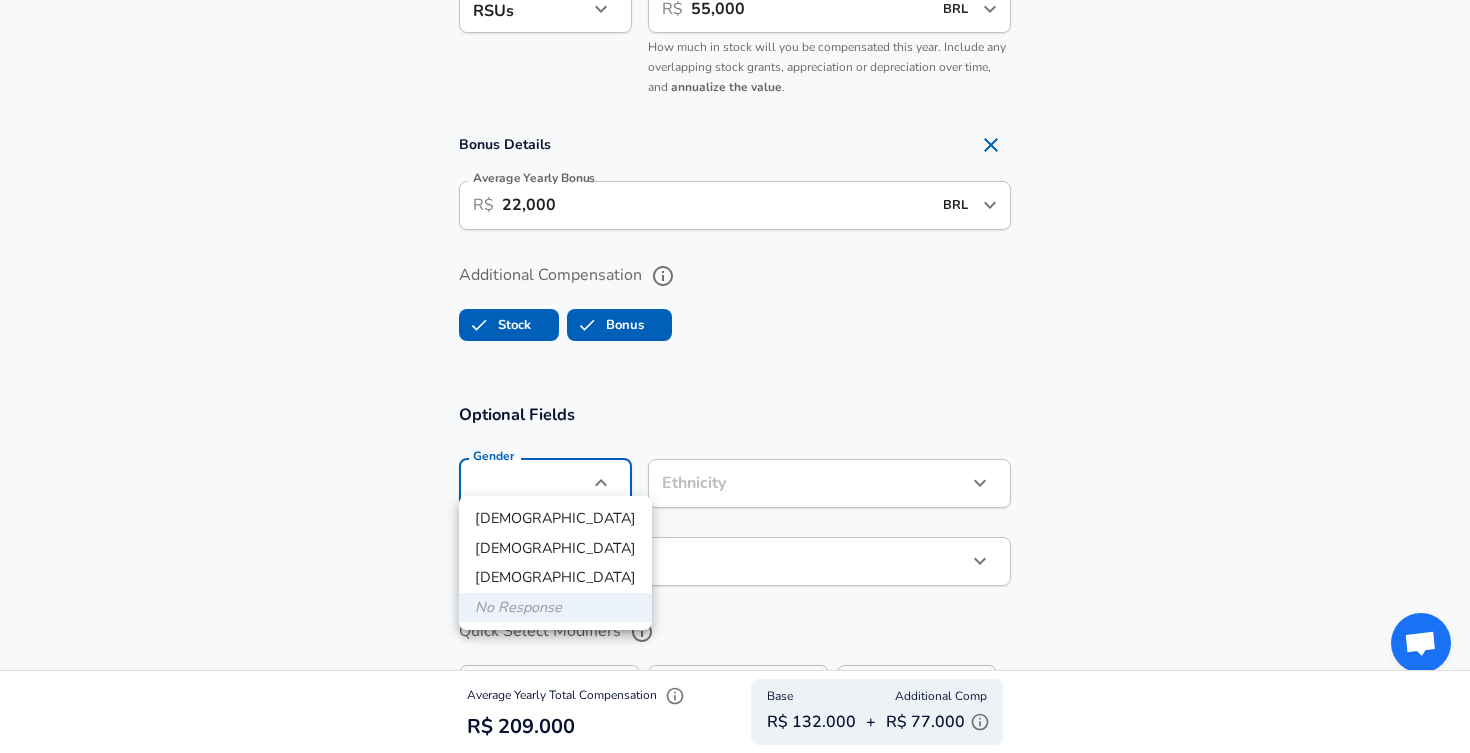 click on "Restart Add Your Salary Upload your offer letter   to verify your submission Enhance Privacy and Anonymity No Automatically hides specific fields until there are enough submissions to safely display the full details.   More Details Based on your submission and the data points that we have already collected, we will automatically hide and anonymize specific fields if there aren't enough data points to remain sufficiently anonymous. Company & Title Information   Enter the company you received your offer from Company Sicredi Company   Select the title that closest resembles your official title. This should be similar to the title that was present on your offer letter. Title Software Engineer III Title Job Family Software Engineer Job Family   Select a Specialization that best fits your role. If you can't find one, select 'Other' to enter a custom specialization Select Specialization API Development (Back-End) API Development (Back-End) Select Specialization   Level Senior Level Work Experience and Location Yes 3" at bounding box center [735, -1401] 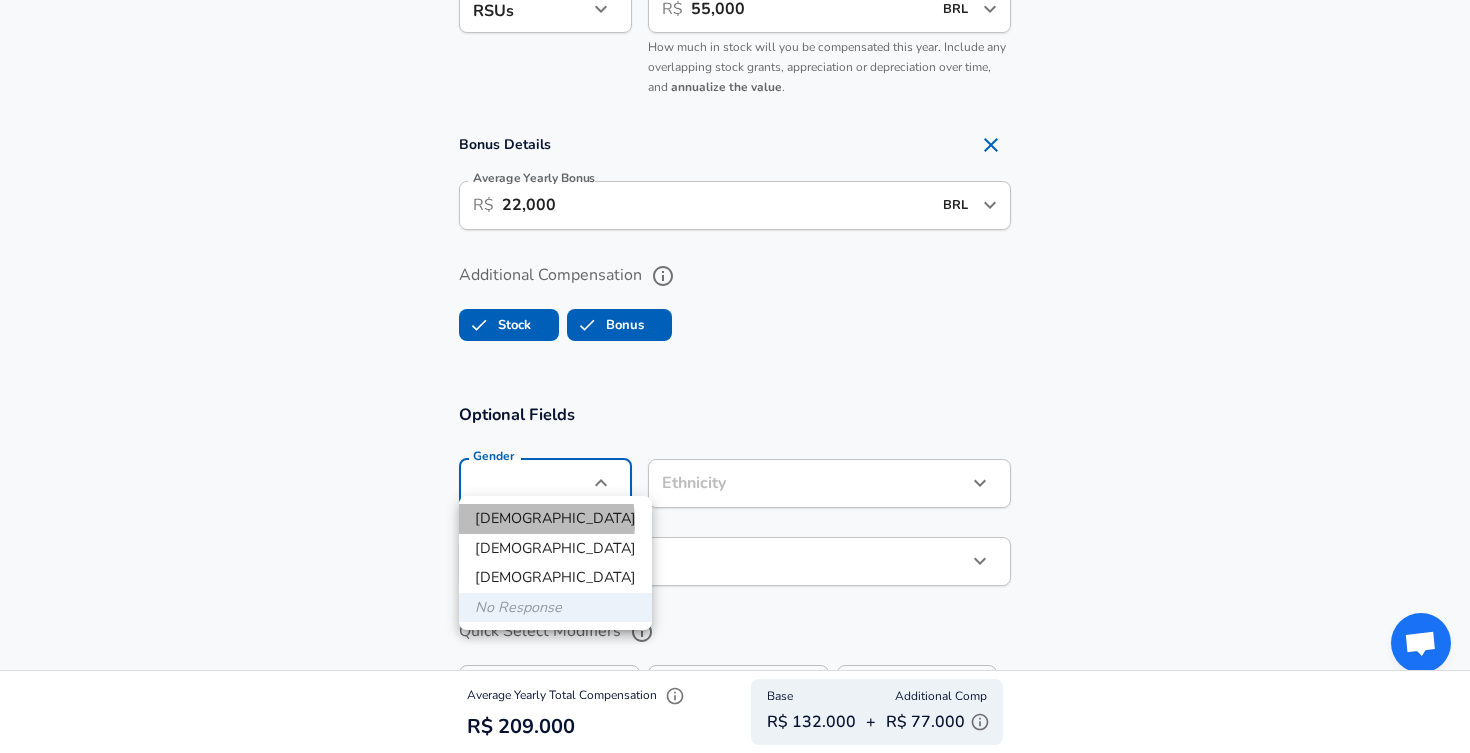 click on "[DEMOGRAPHIC_DATA]" at bounding box center (555, 519) 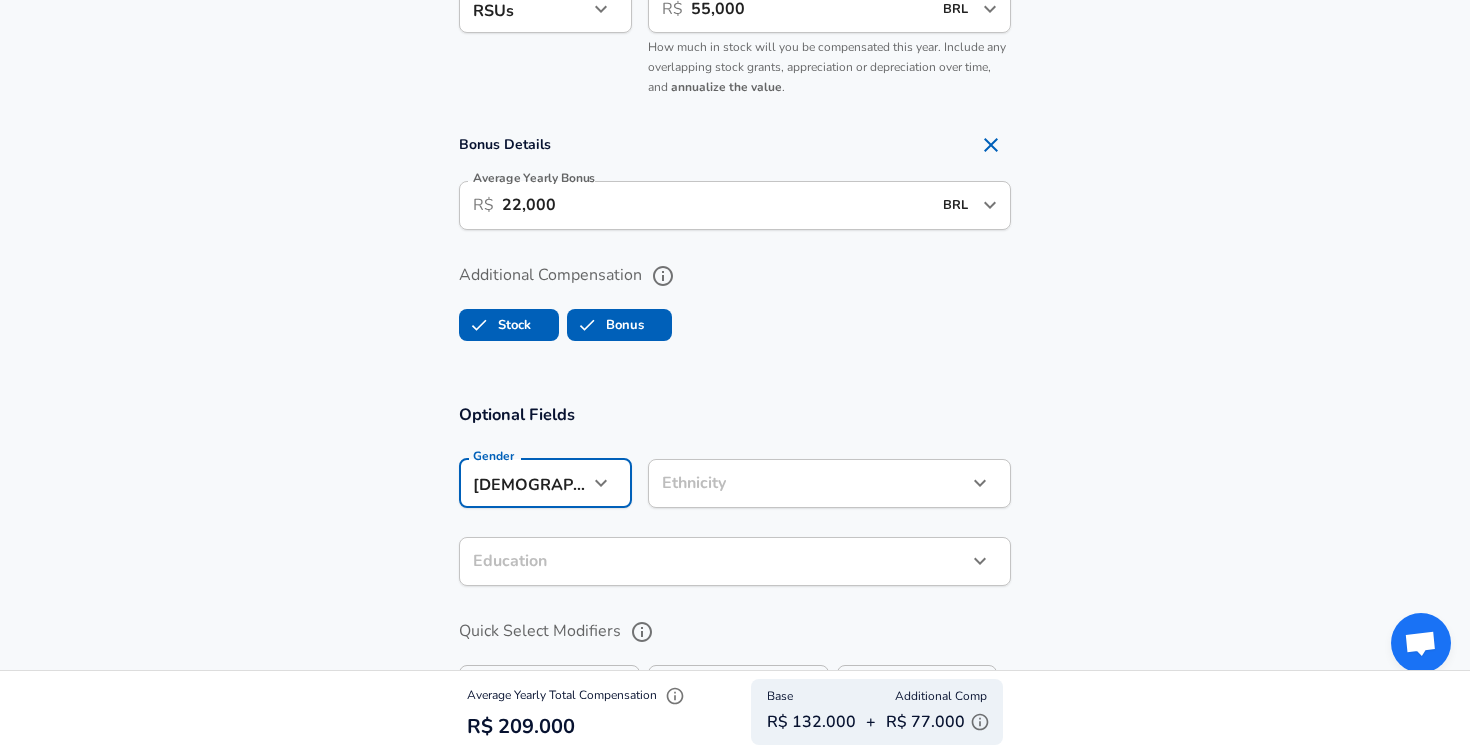 click on "Restart Add Your Salary Upload your offer letter   to verify your submission Enhance Privacy and Anonymity No Automatically hides specific fields until there are enough submissions to safely display the full details.   More Details Based on your submission and the data points that we have already collected, we will automatically hide and anonymize specific fields if there aren't enough data points to remain sufficiently anonymous. Company & Title Information   Enter the company you received your offer from Company Sicredi Company   Select the title that closest resembles your official title. This should be similar to the title that was present on your offer letter. Title Software Engineer III Title Job Family Software Engineer Job Family   Select a Specialization that best fits your role. If you can't find one, select 'Other' to enter a custom specialization Select Specialization API Development (Back-End) API Development (Back-End) Select Specialization   Level Senior Level Work Experience and Location Yes 3" at bounding box center [735, -1401] 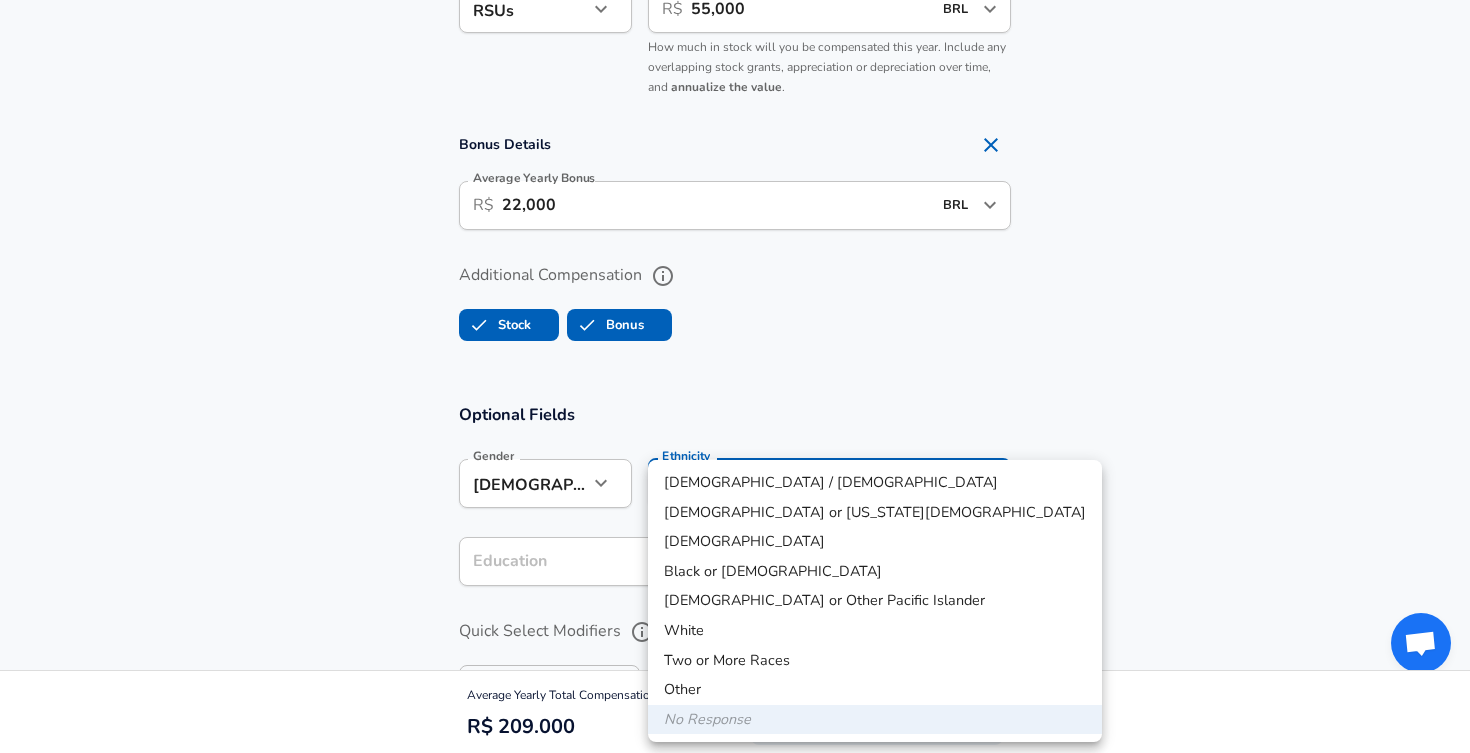 click on "White" at bounding box center (875, 631) 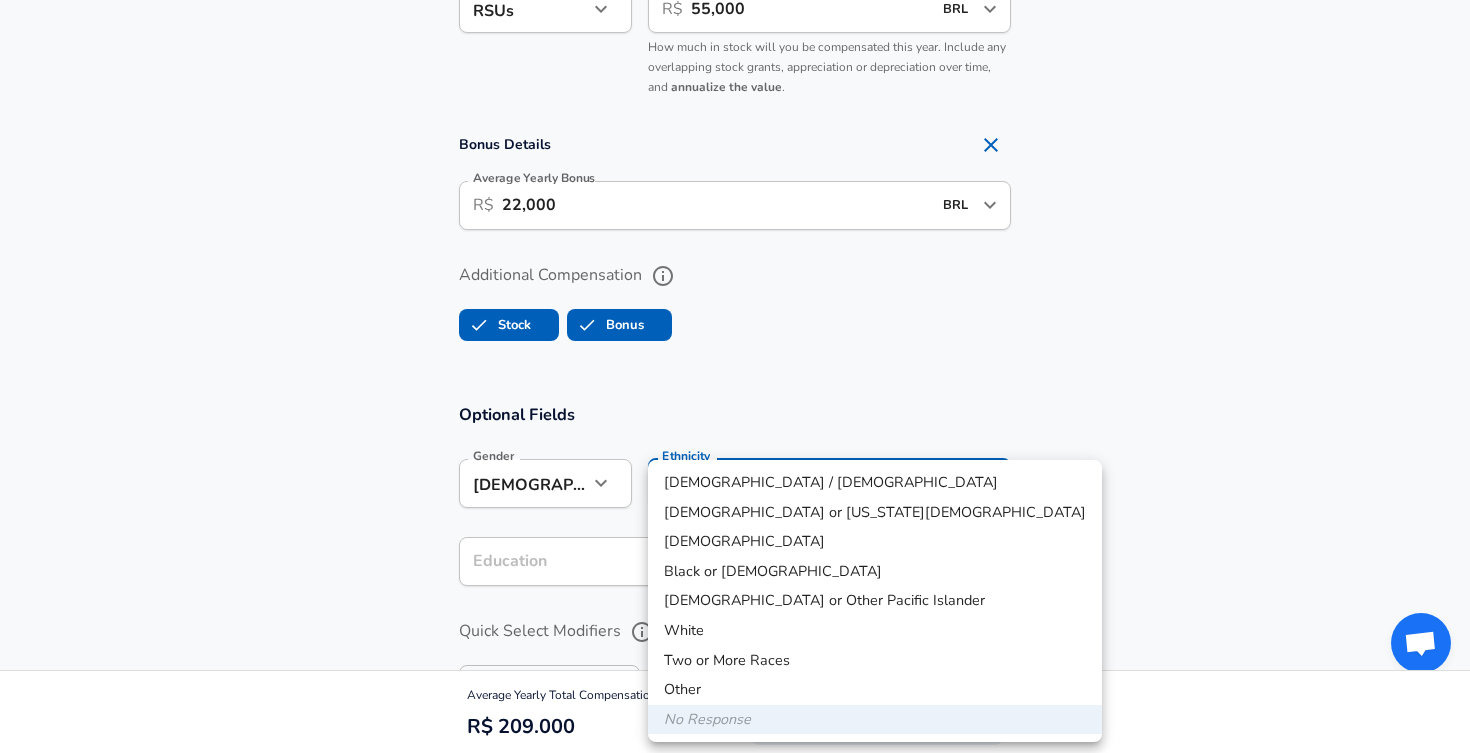 type on "White" 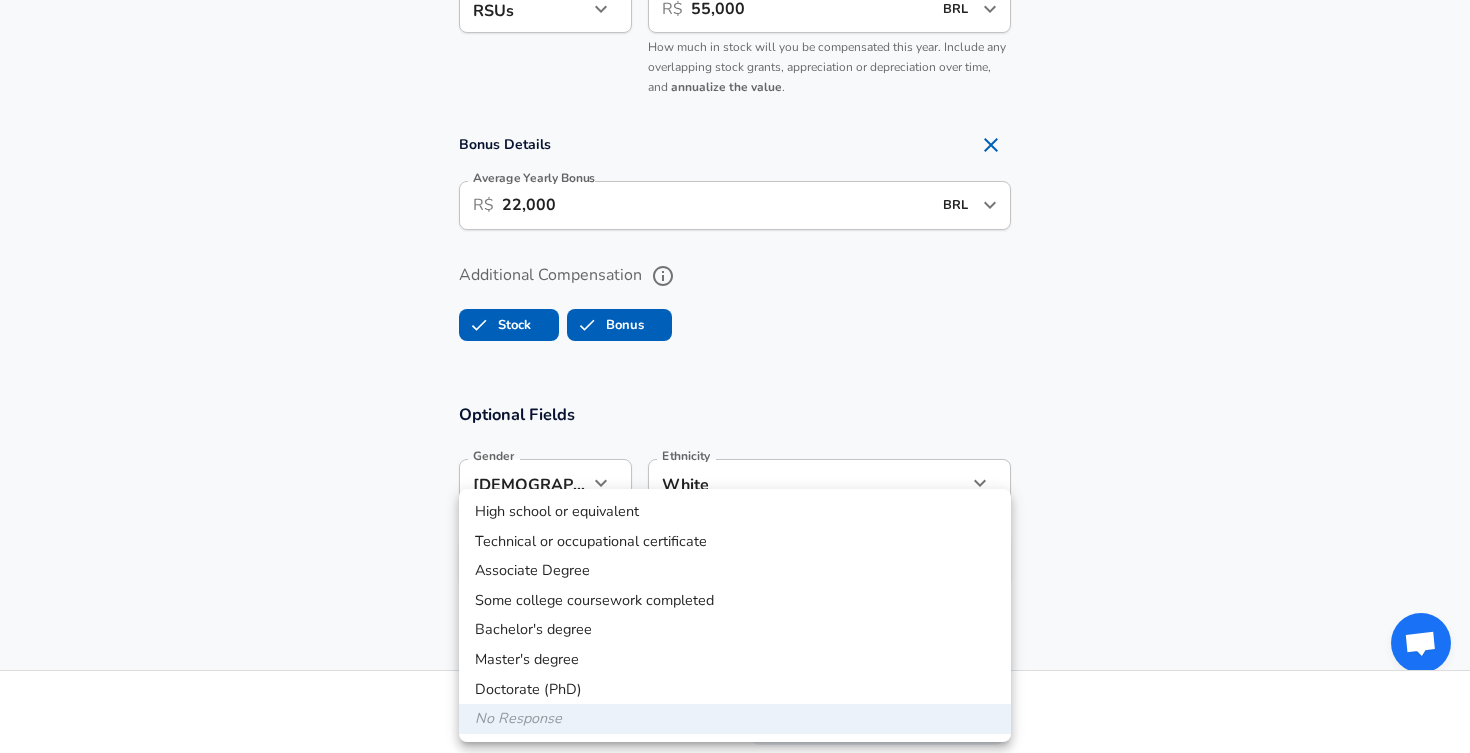 click on "Restart Add Your Salary Upload your offer letter   to verify your submission Enhance Privacy and Anonymity No Automatically hides specific fields until there are enough submissions to safely display the full details.   More Details Based on your submission and the data points that we have already collected, we will automatically hide and anonymize specific fields if there aren't enough data points to remain sufficiently anonymous. Company & Title Information   Enter the company you received your offer from Company Sicredi Company   Select the title that closest resembles your official title. This should be similar to the title that was present on your offer letter. Title Software Engineer III Title Job Family Software Engineer Job Family   Select a Specialization that best fits your role. If you can't find one, select 'Other' to enter a custom specialization Select Specialization API Development (Back-End) API Development (Back-End) Select Specialization   Level Senior Level Work Experience and Location Yes 3" at bounding box center (735, -1401) 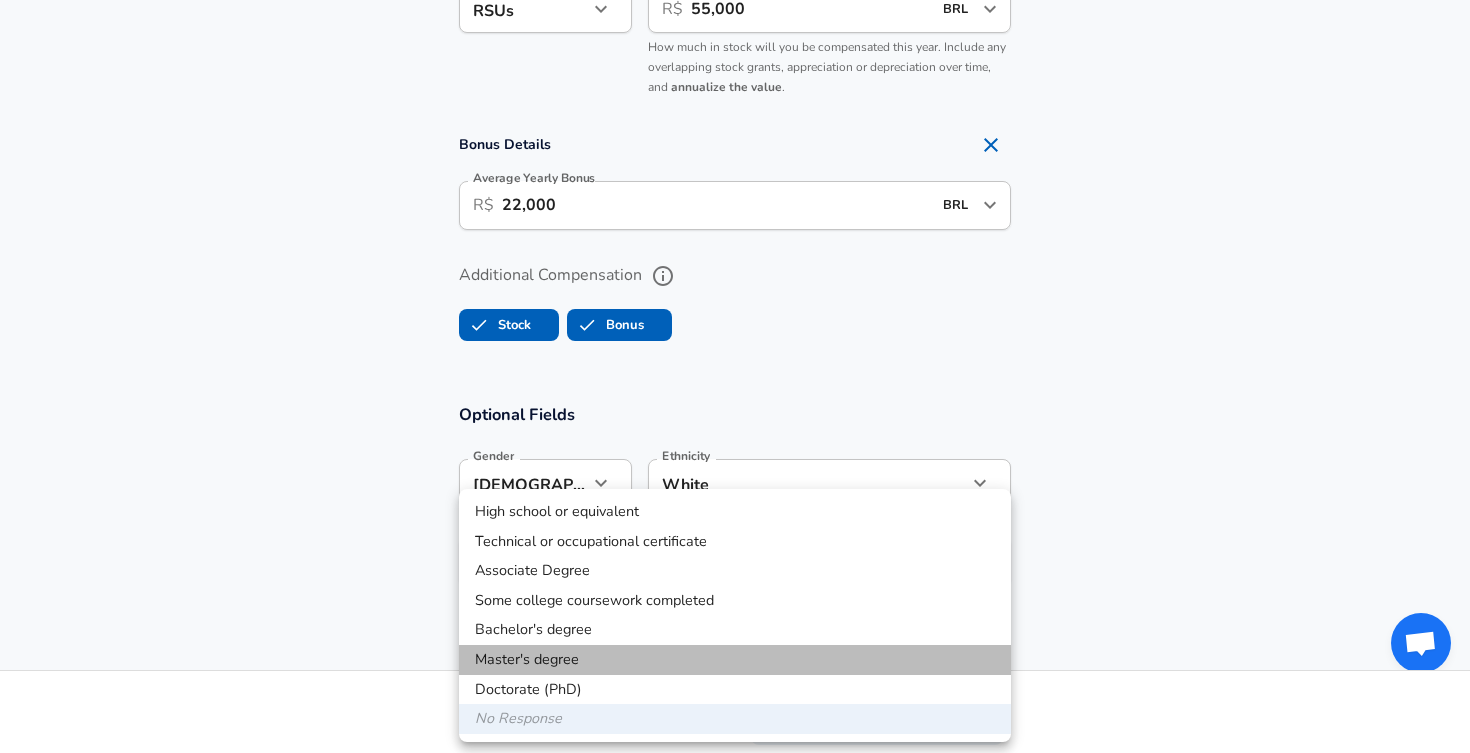 click on "Master's degree" at bounding box center (735, 660) 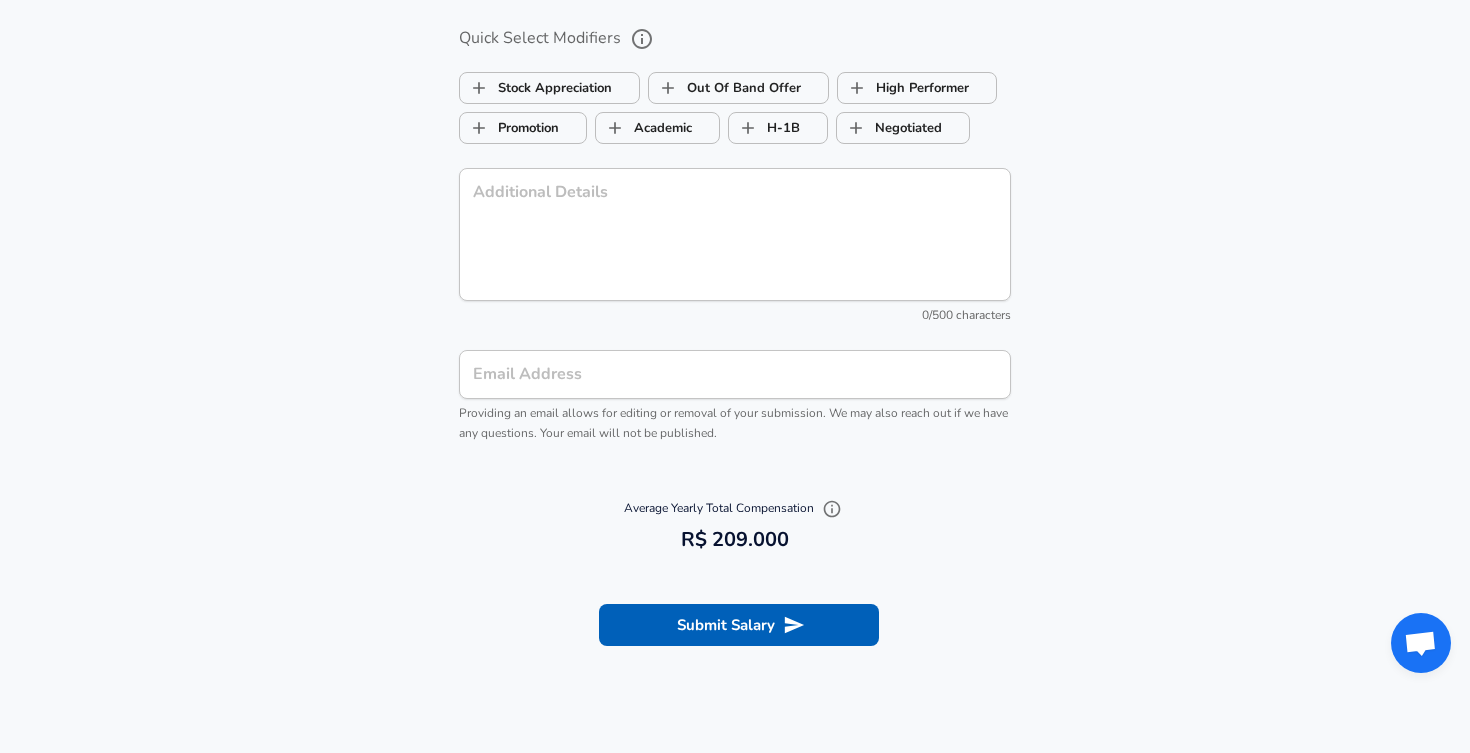 scroll, scrollTop: 2371, scrollLeft: 0, axis: vertical 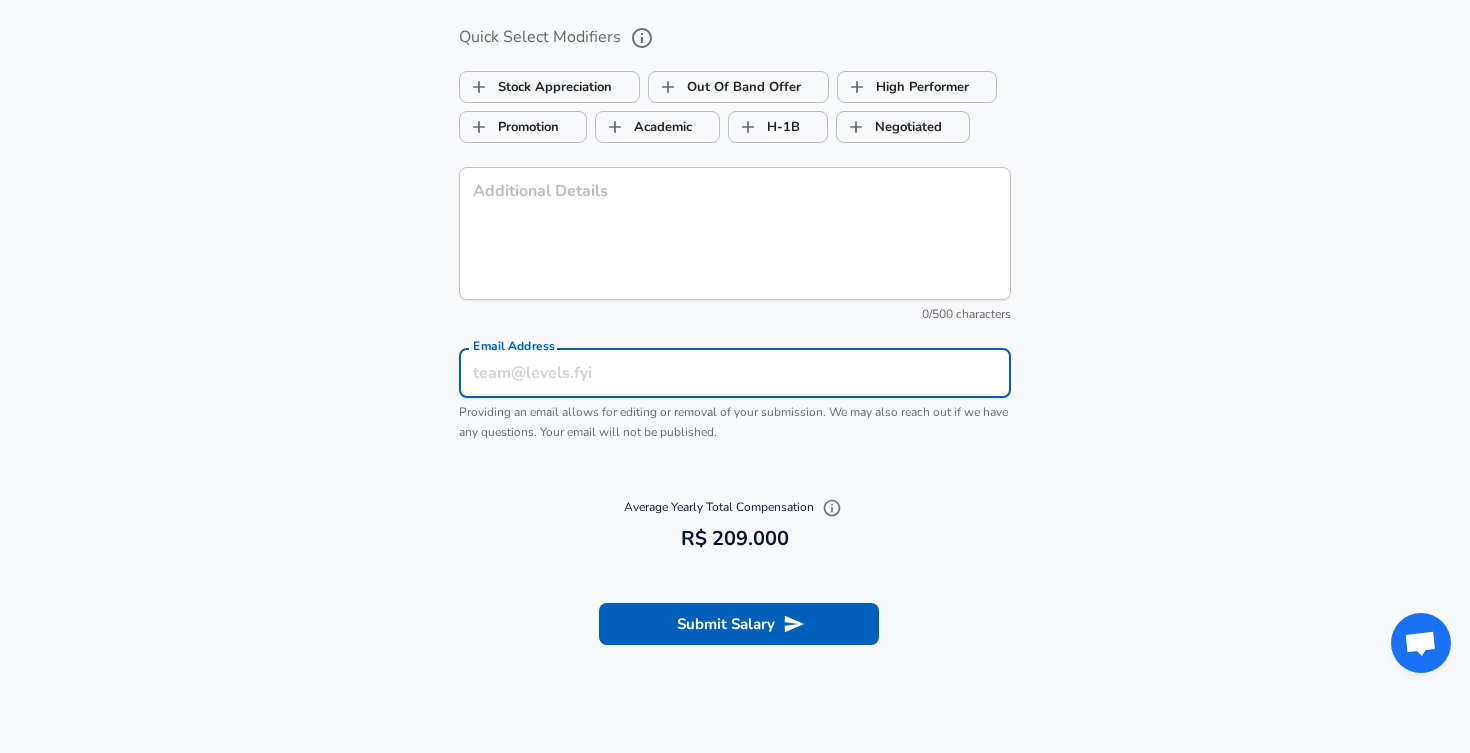 type on "[EMAIL_ADDRESS][DOMAIN_NAME]" 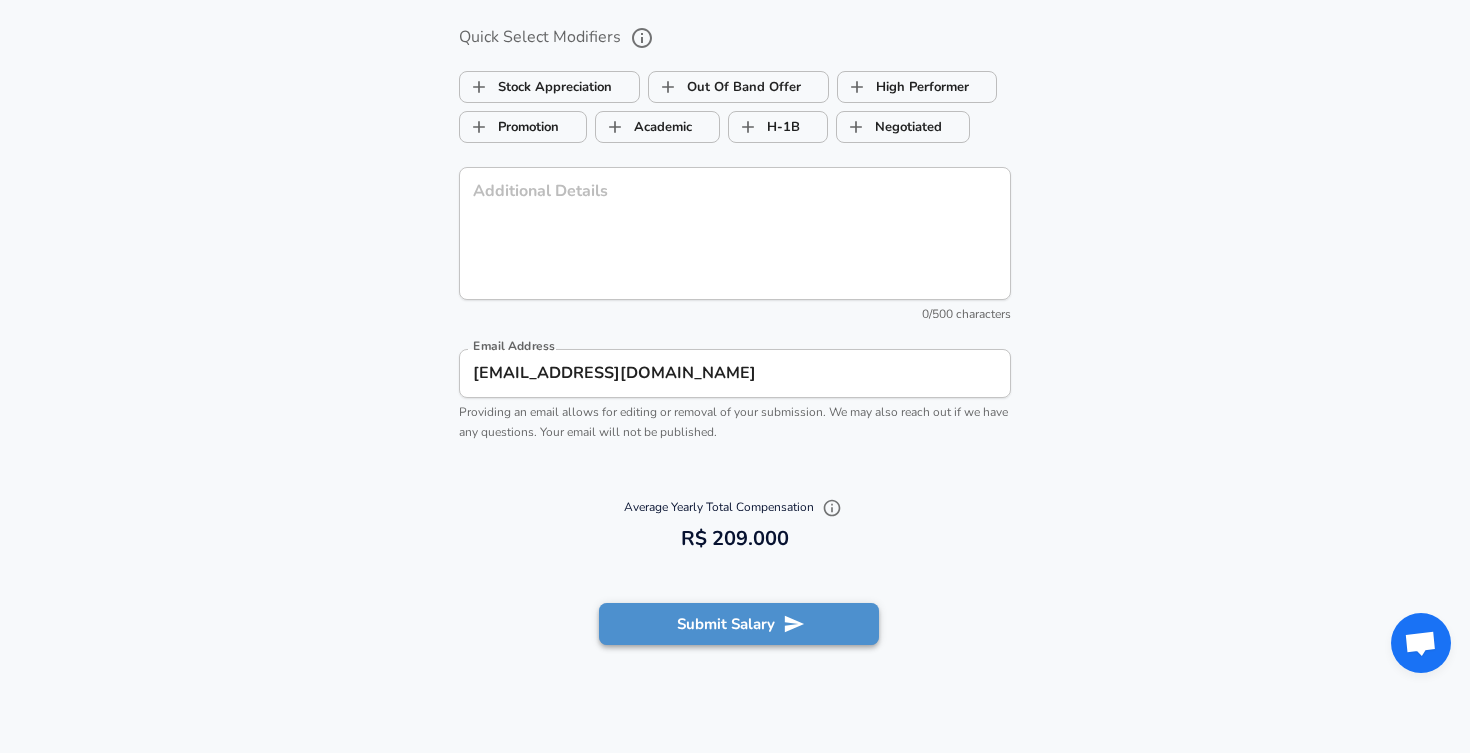 click on "Submit Salary" at bounding box center [739, 624] 